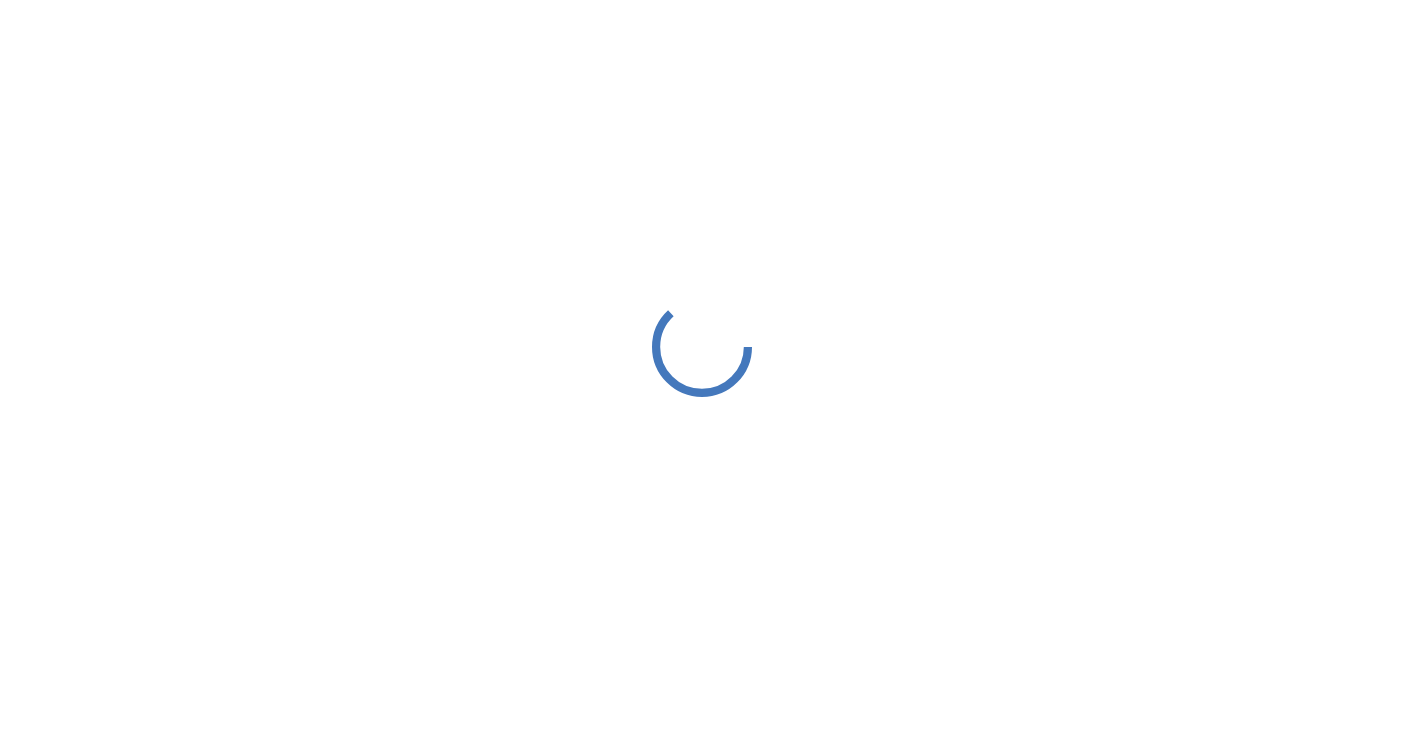 scroll, scrollTop: 0, scrollLeft: 0, axis: both 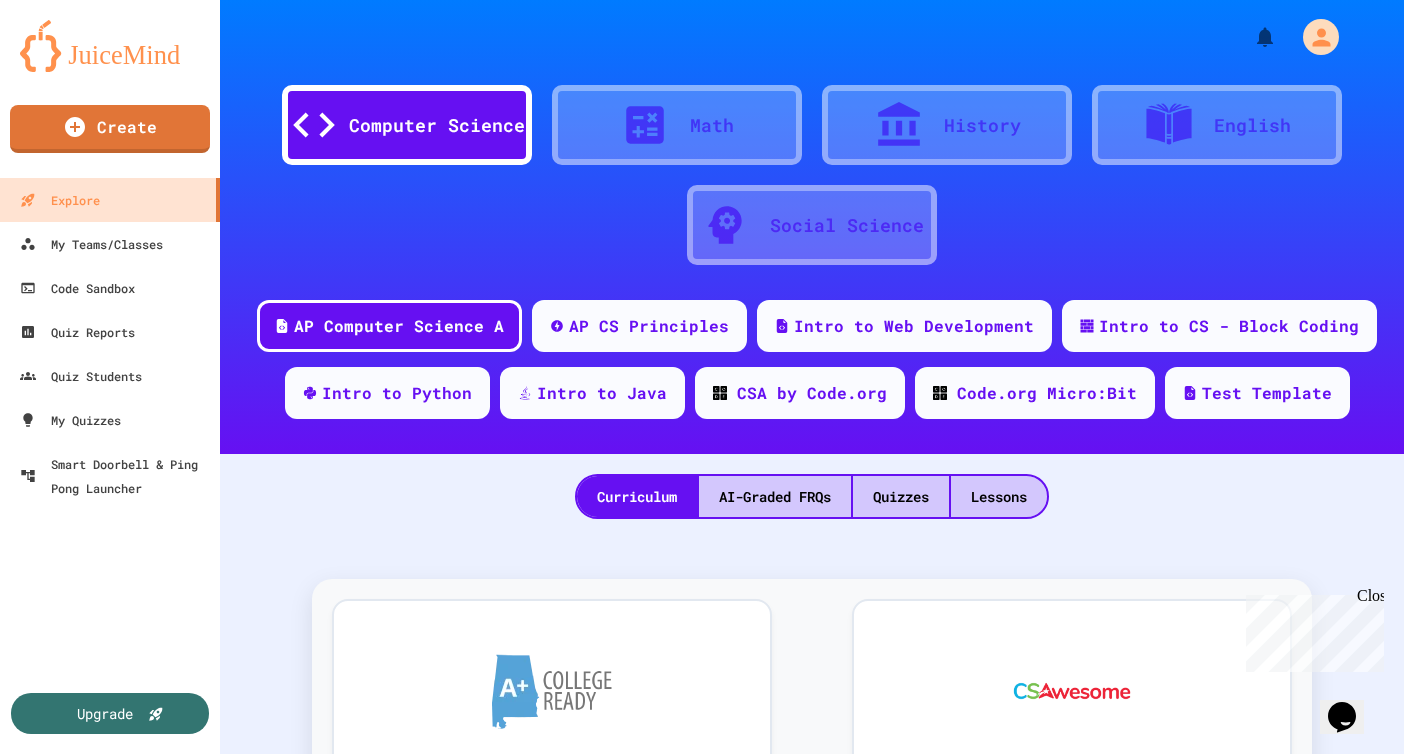 click on "Social Science" at bounding box center (847, 225) 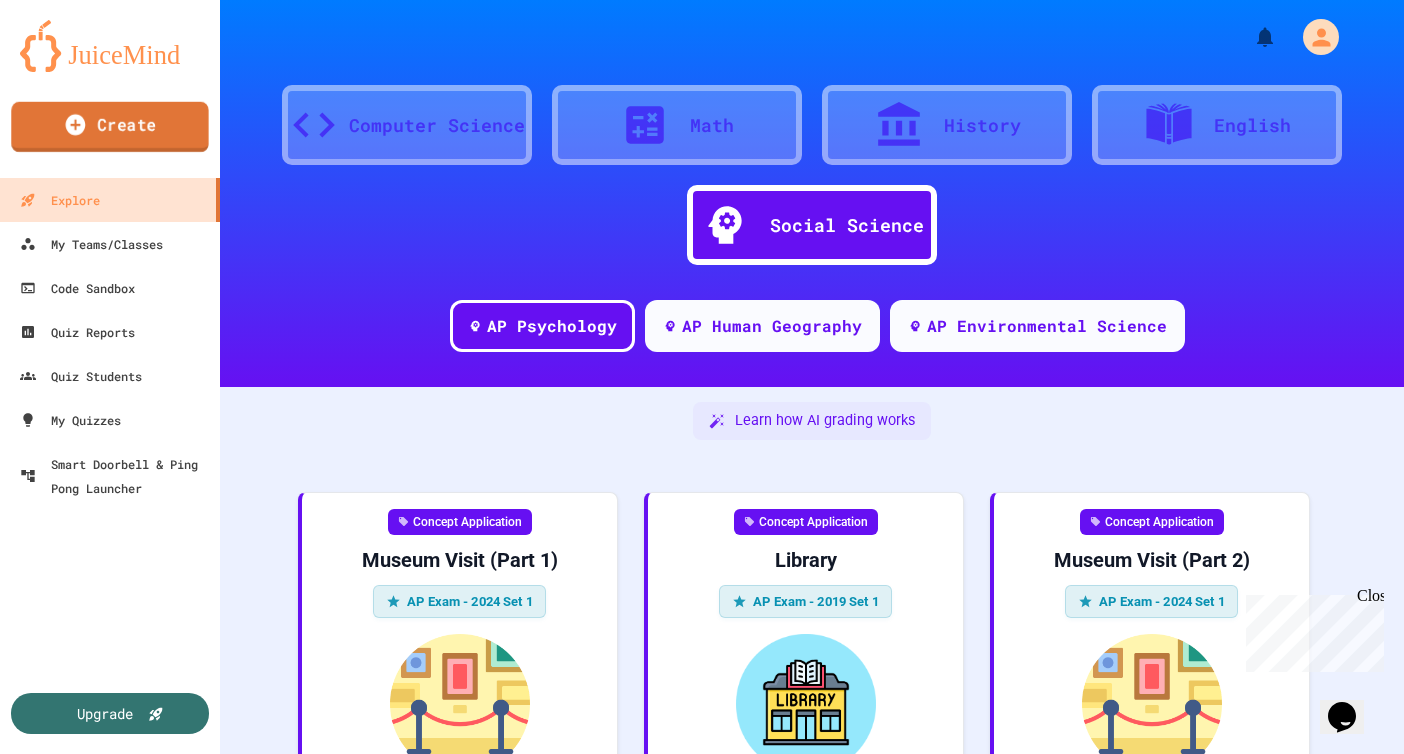 click on "Create" at bounding box center (109, 127) 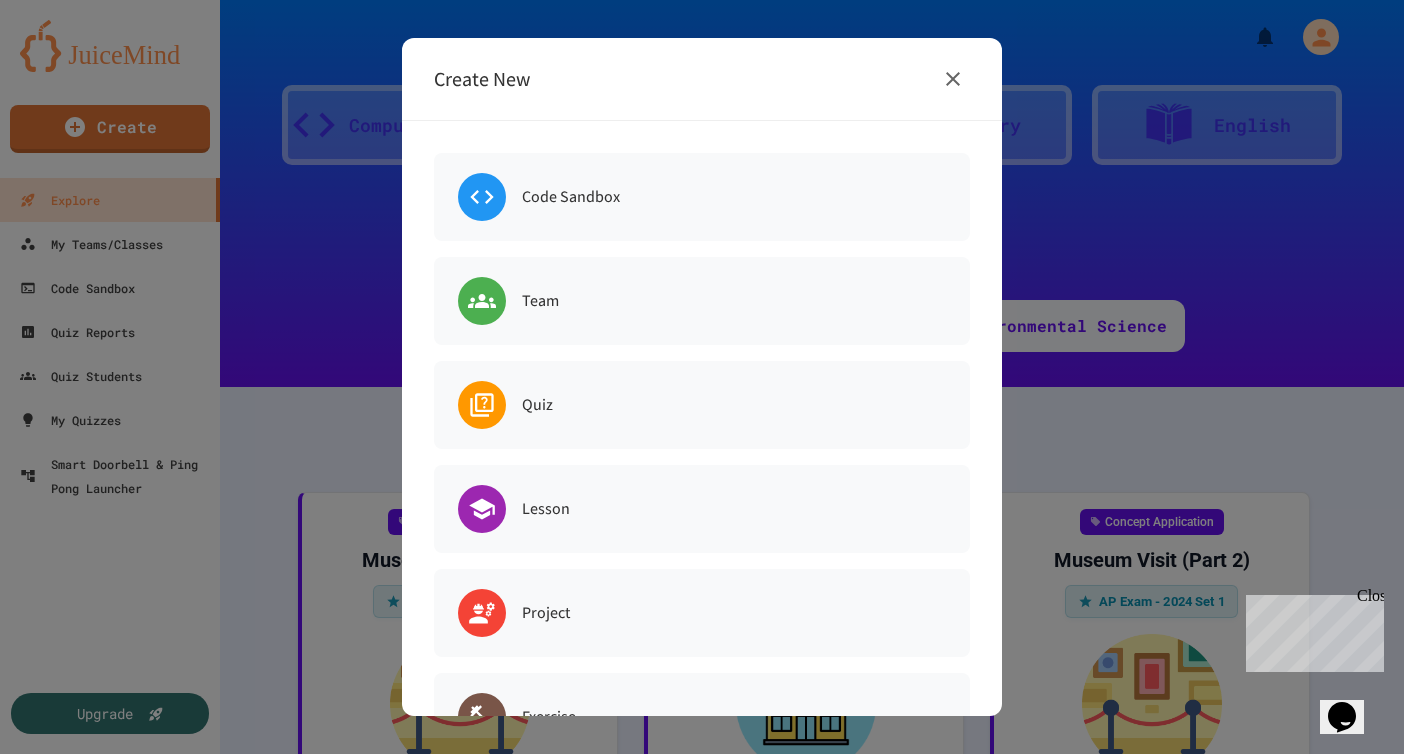 scroll, scrollTop: 180, scrollLeft: 0, axis: vertical 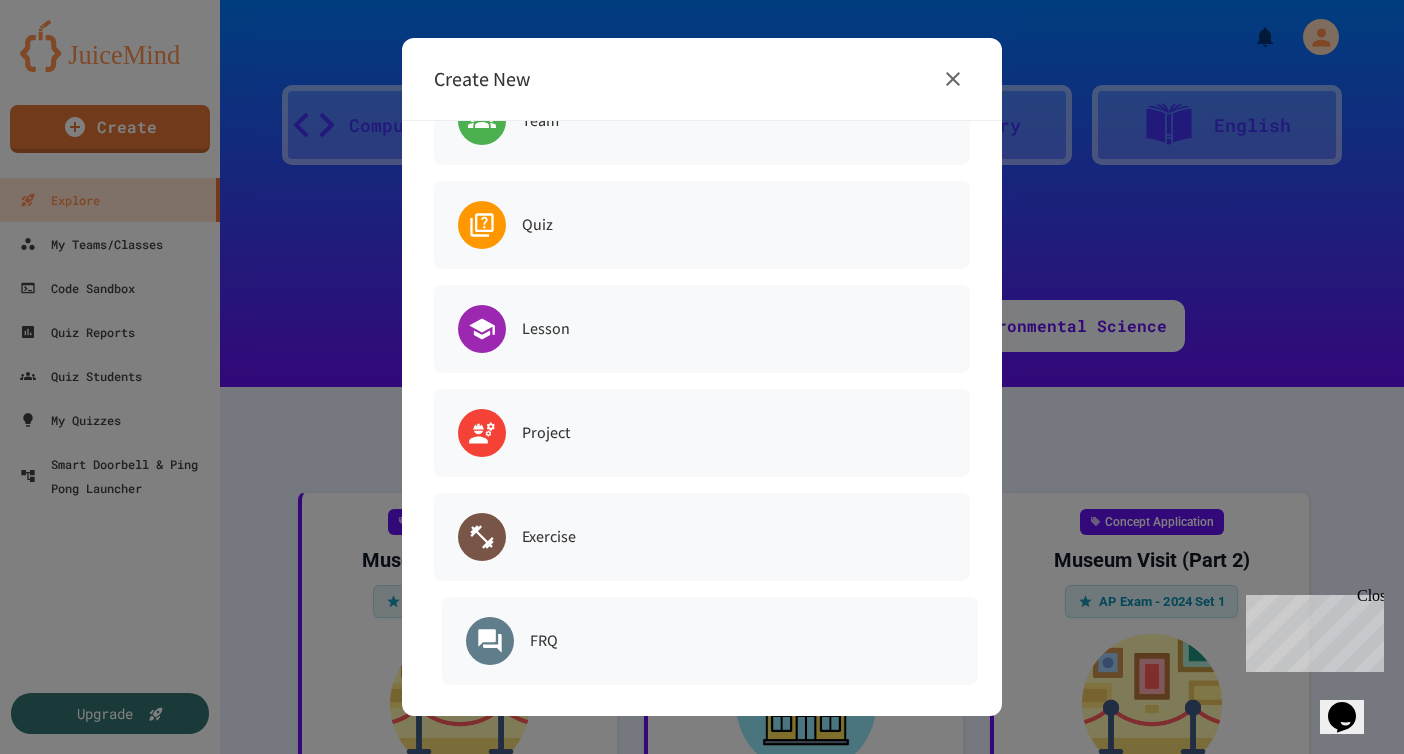 click on "FRQ" at bounding box center (544, 641) 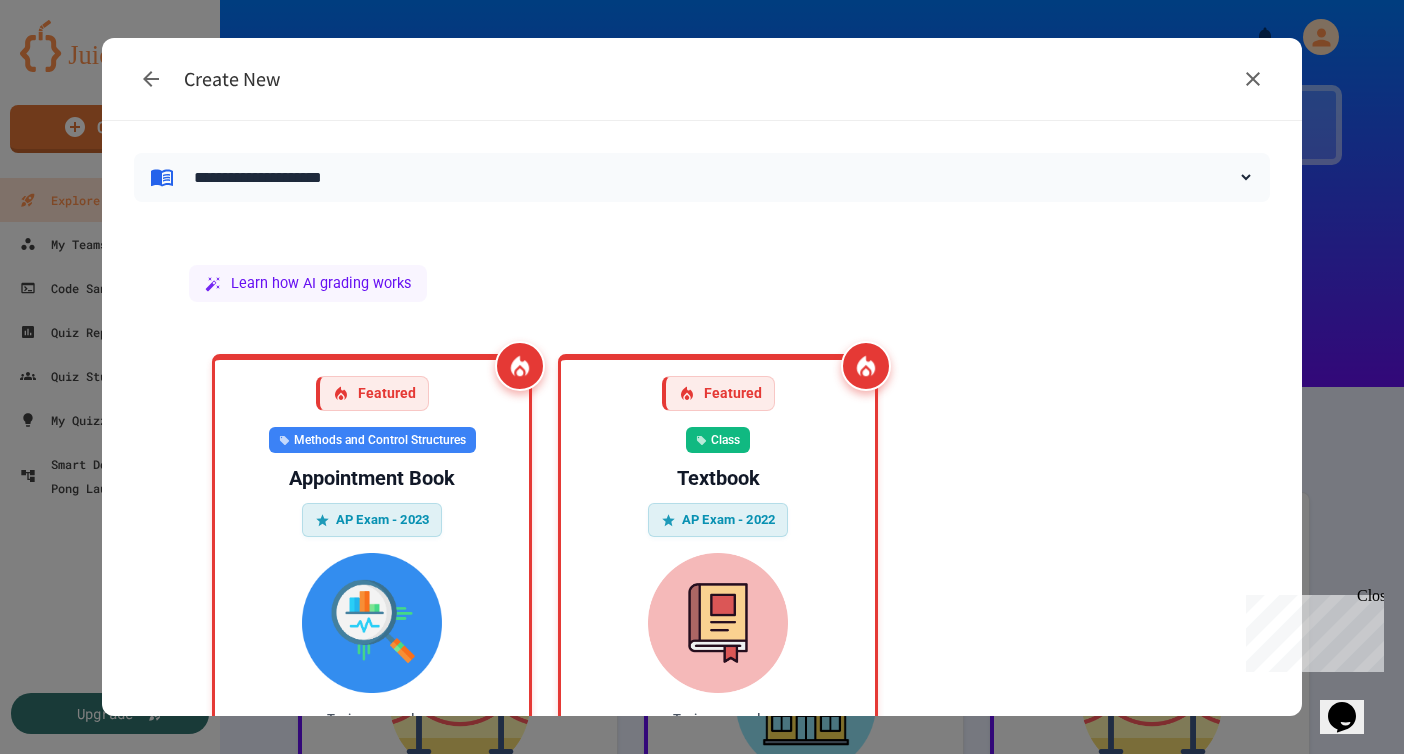 click on "**********" at bounding box center (720, 177) 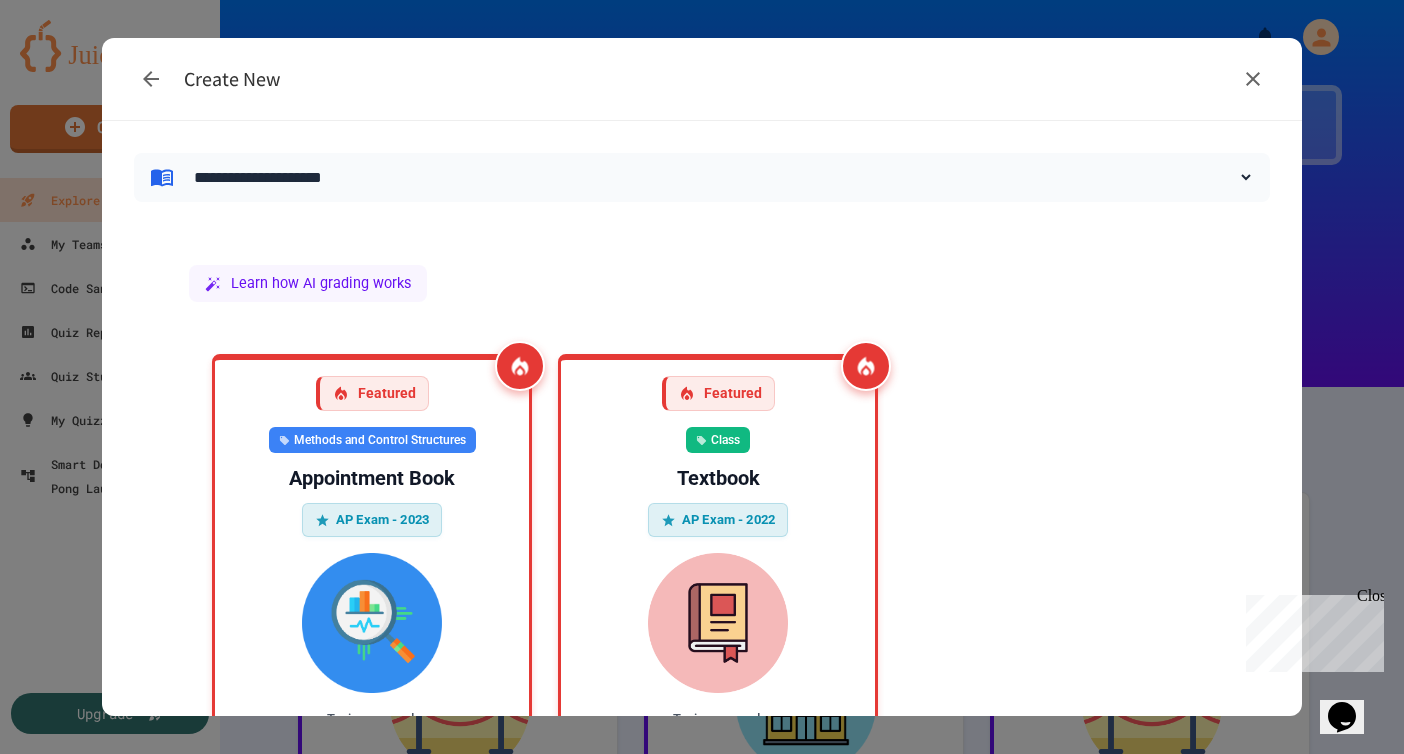 select on "**********" 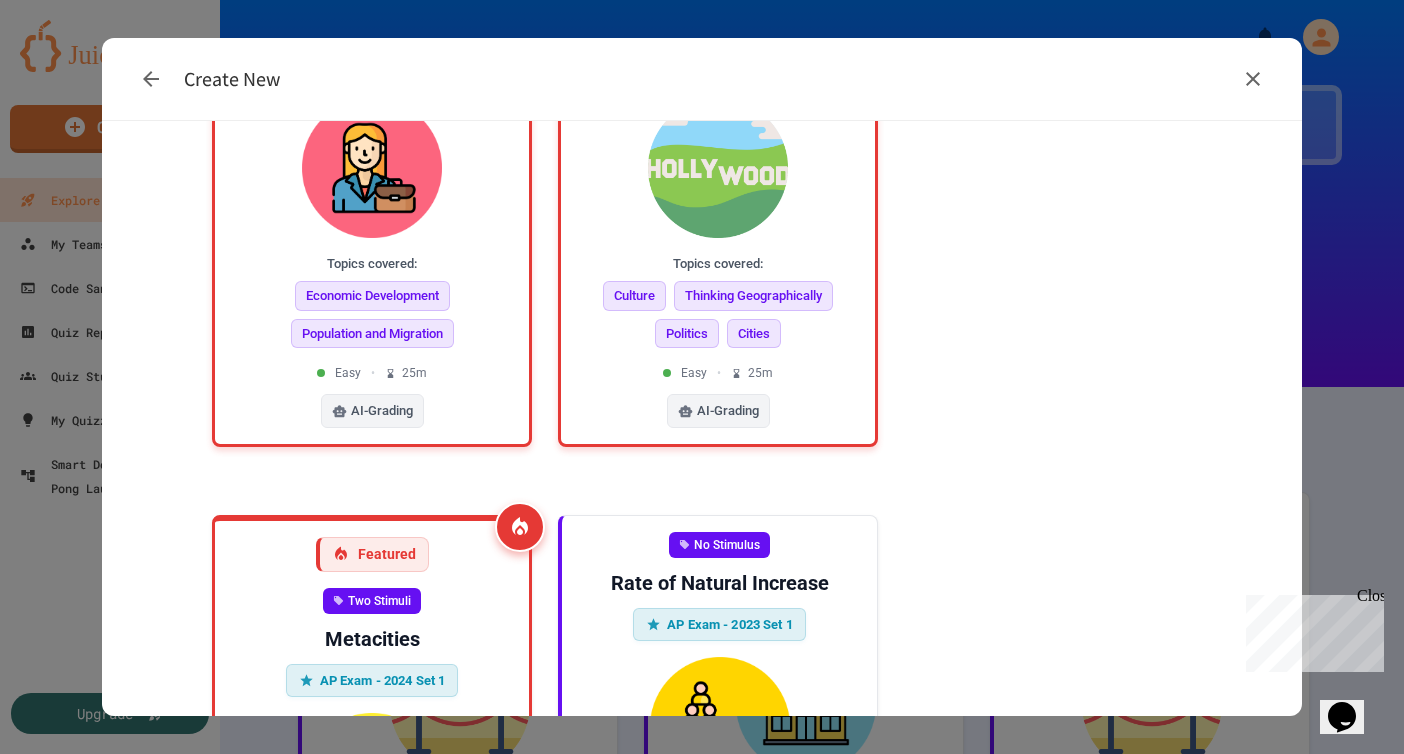 scroll, scrollTop: 0, scrollLeft: 0, axis: both 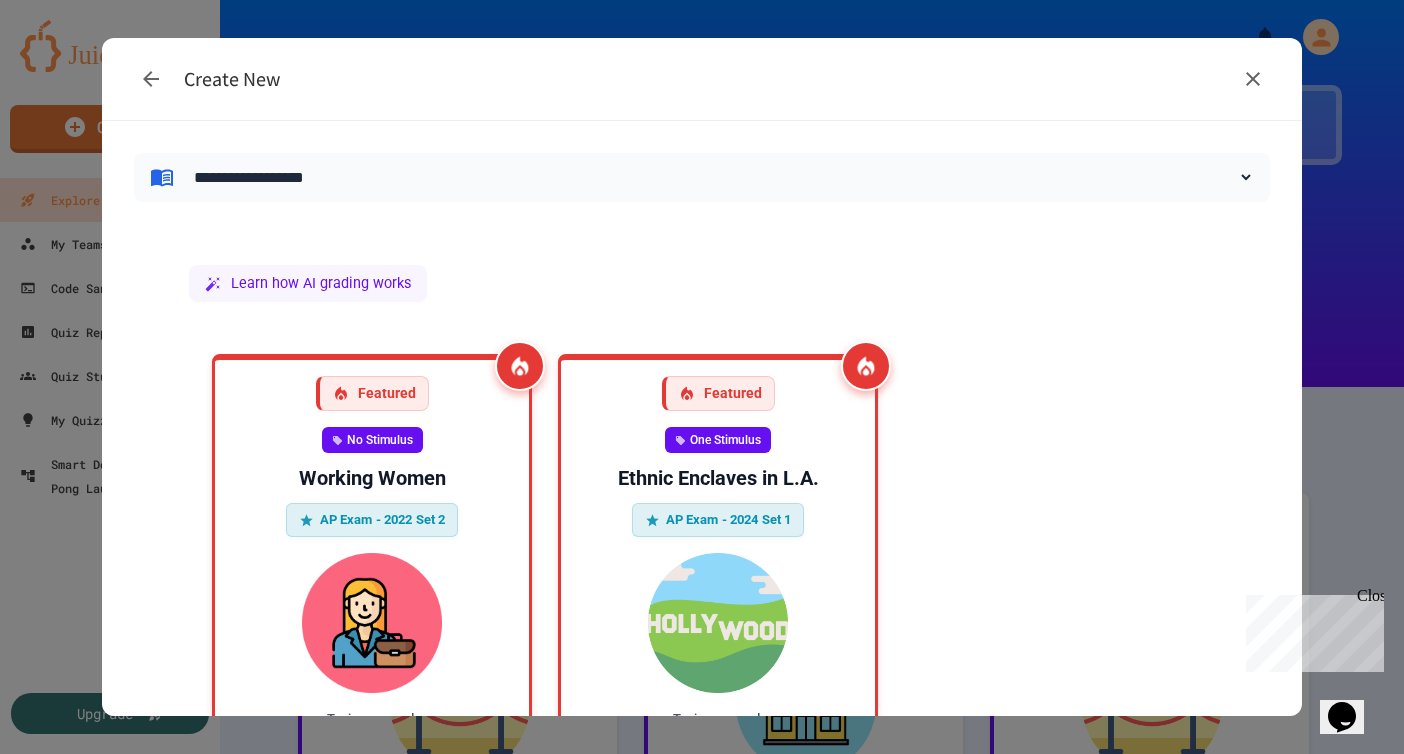 click on "Chat with us now!" at bounding box center [1311, 705] 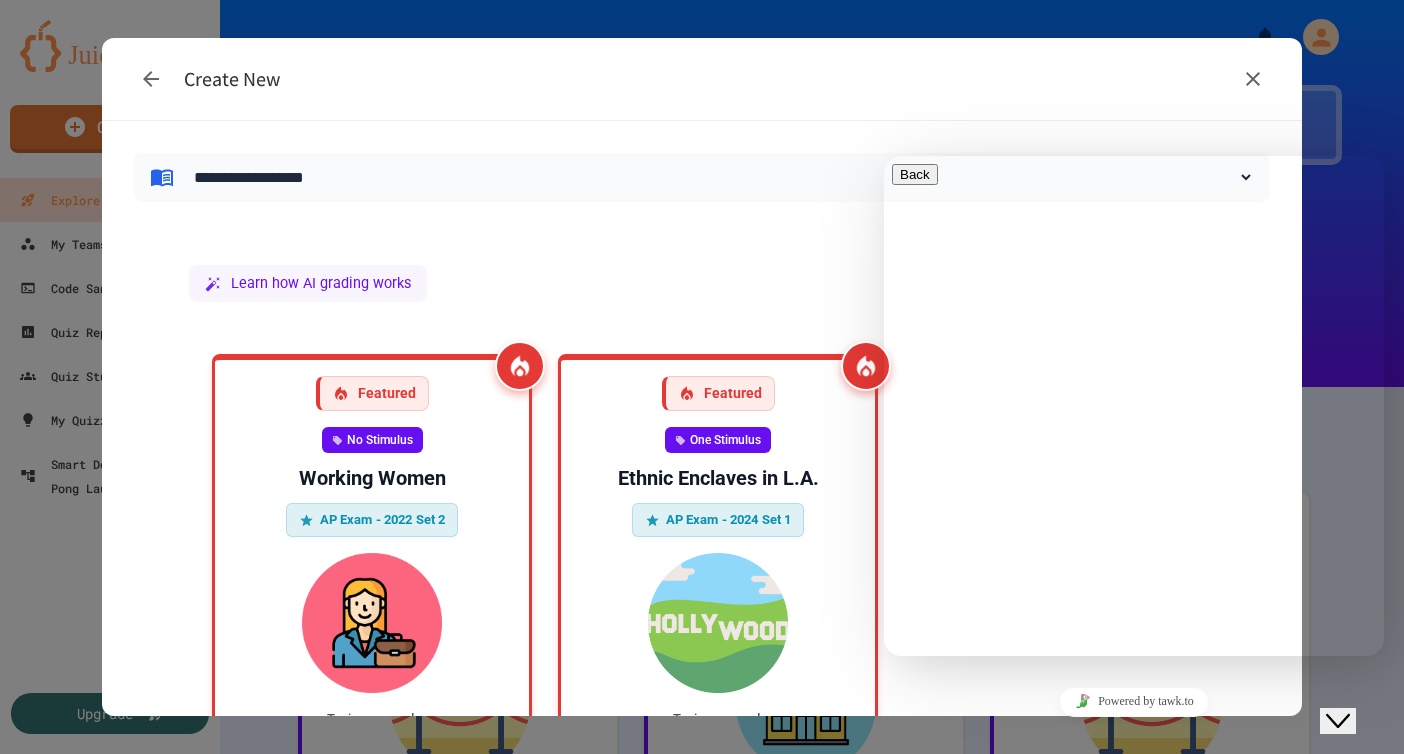 click at bounding box center [702, 377] 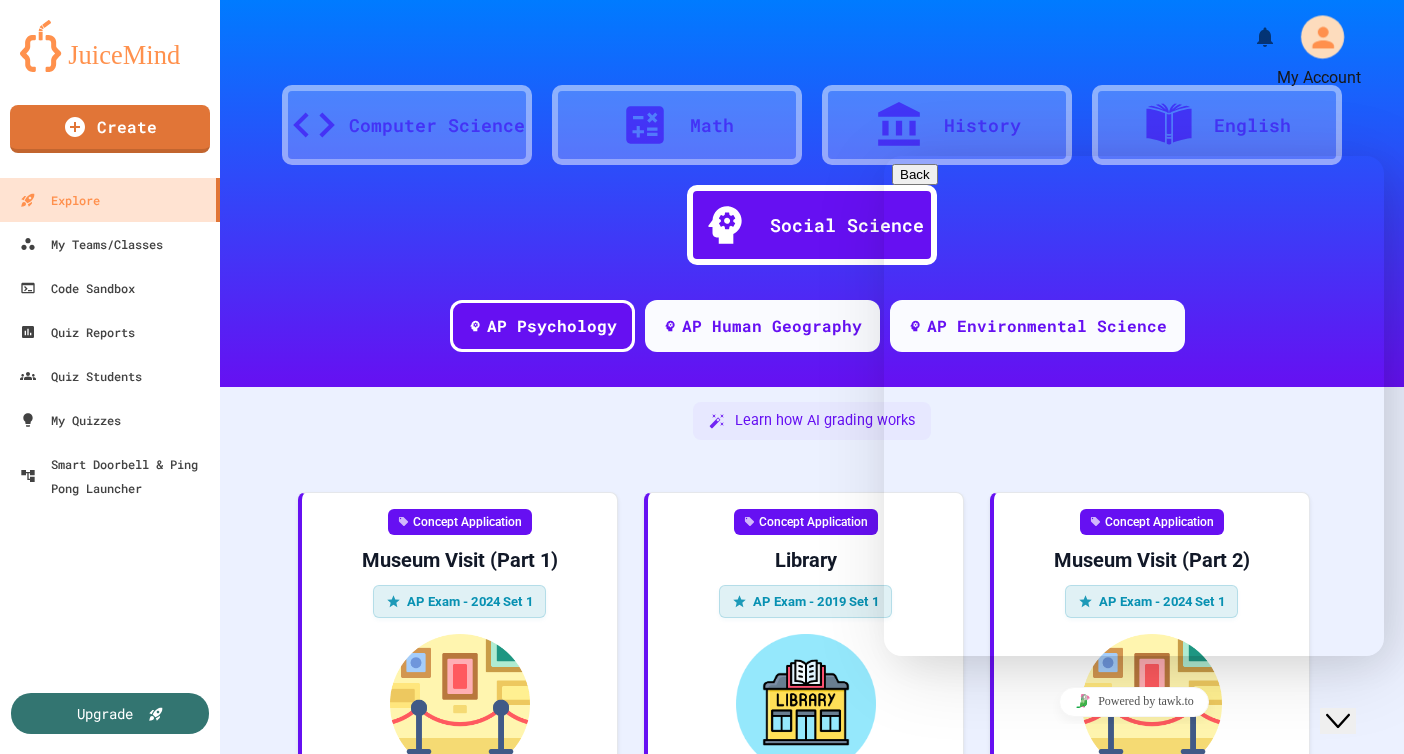 click 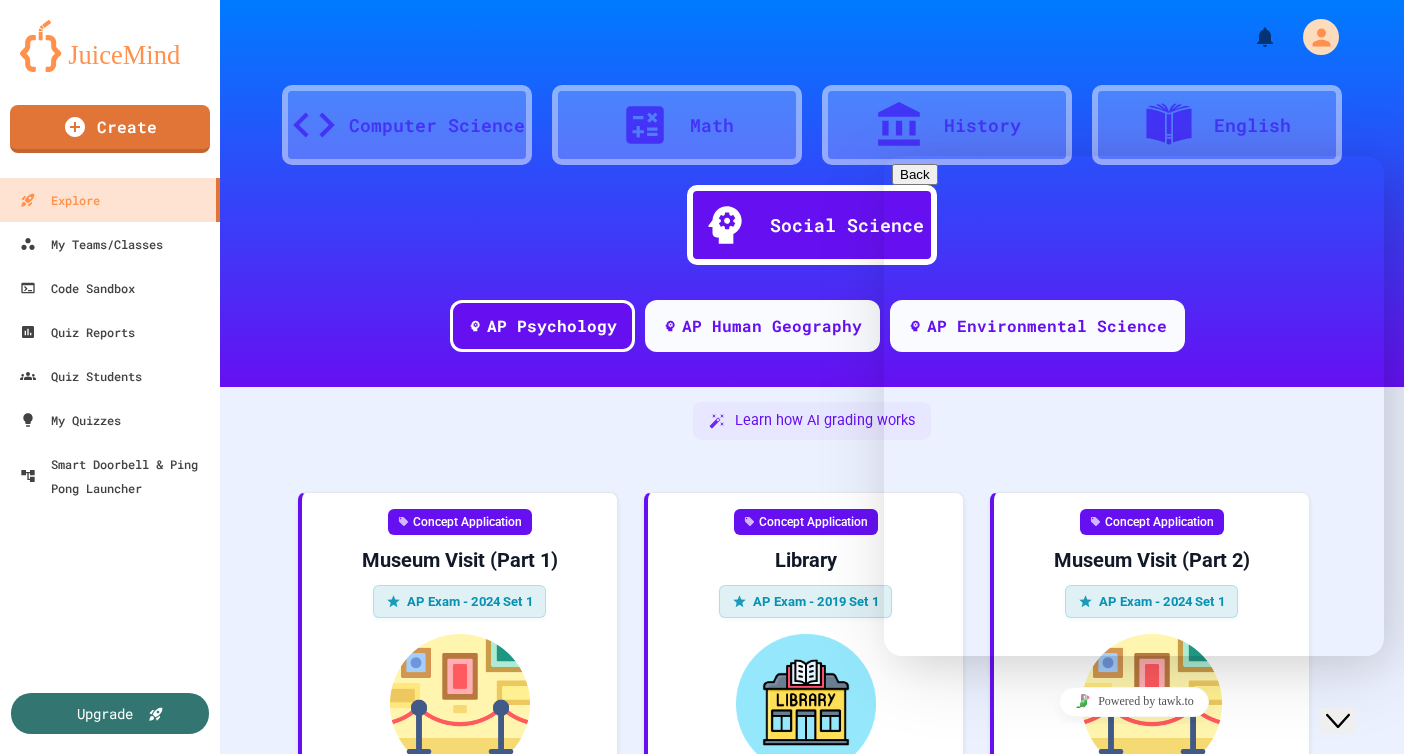 click at bounding box center [702, 754] 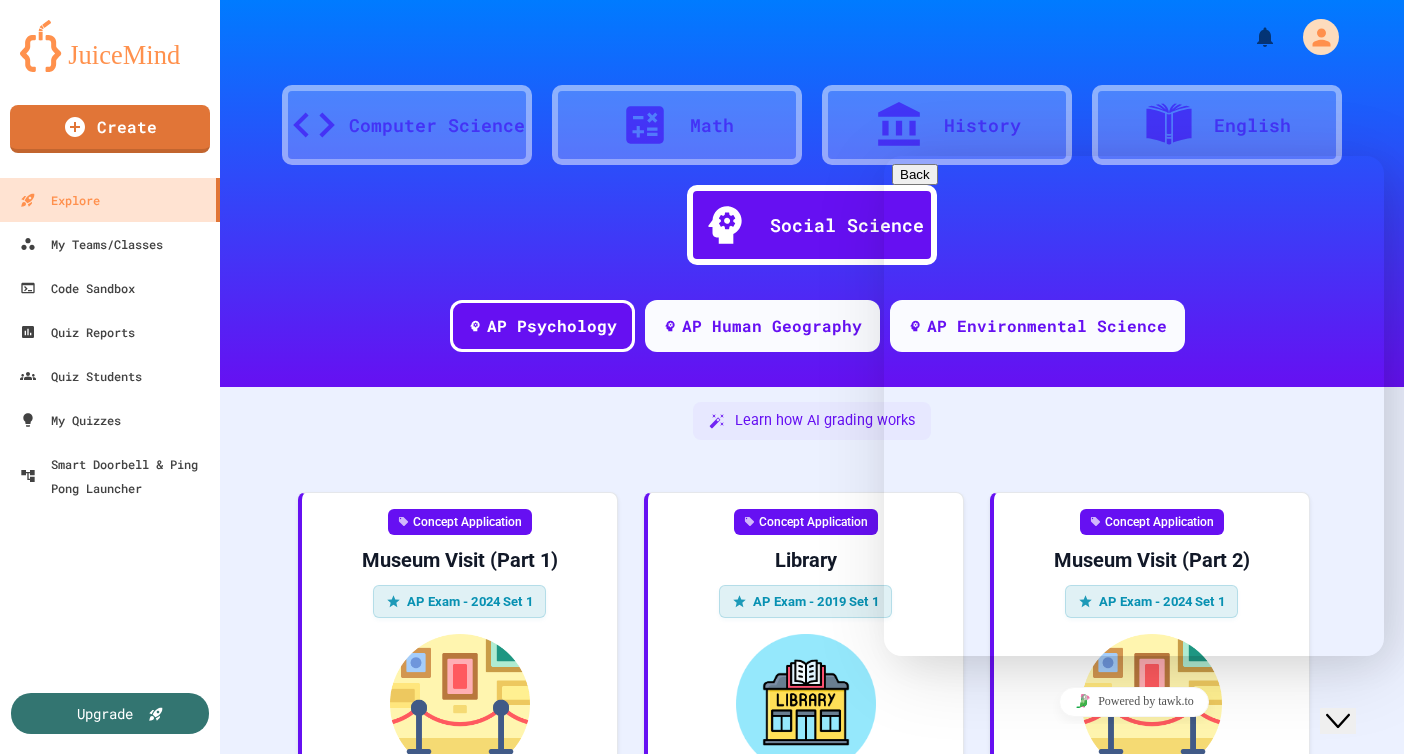 click on "We typically reply in a few minutes" at bounding box center (1134, 828) 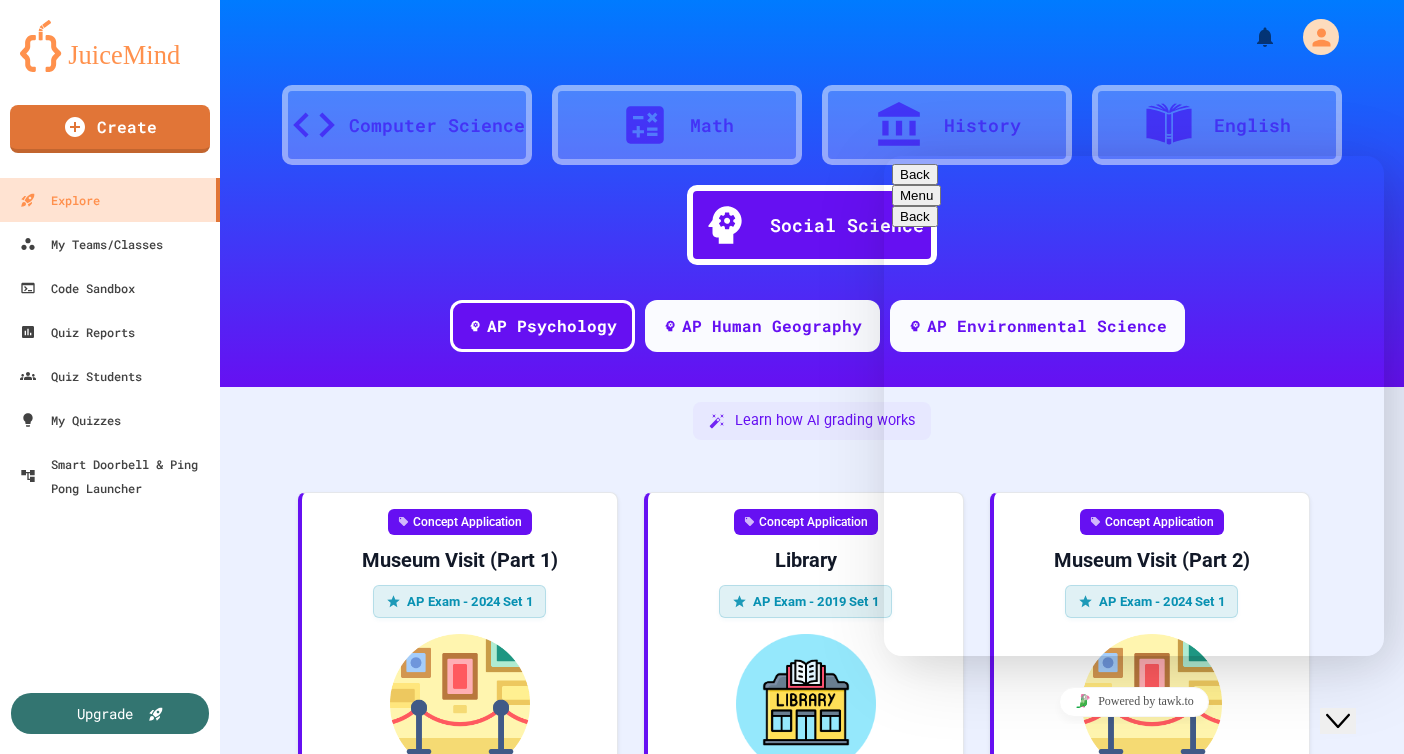 click at bounding box center (884, 156) 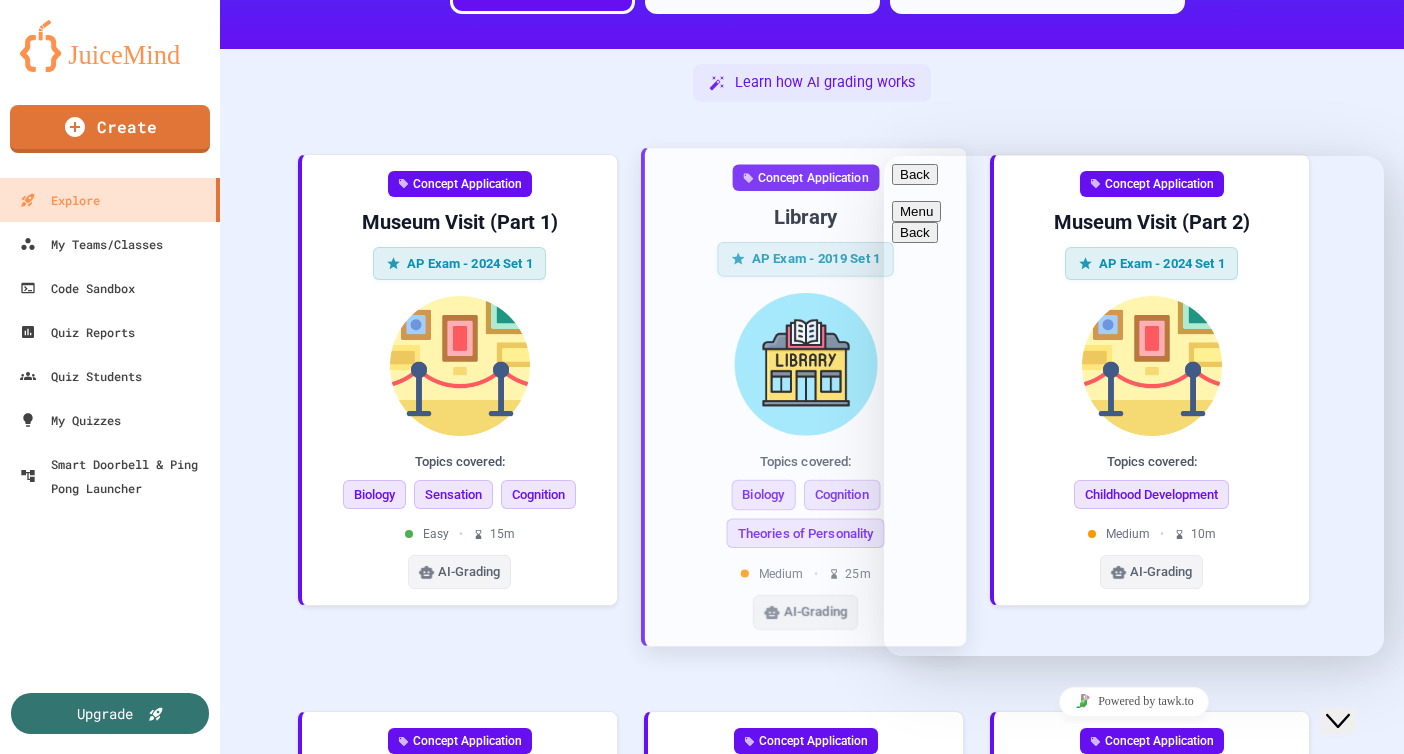 scroll, scrollTop: 388, scrollLeft: 0, axis: vertical 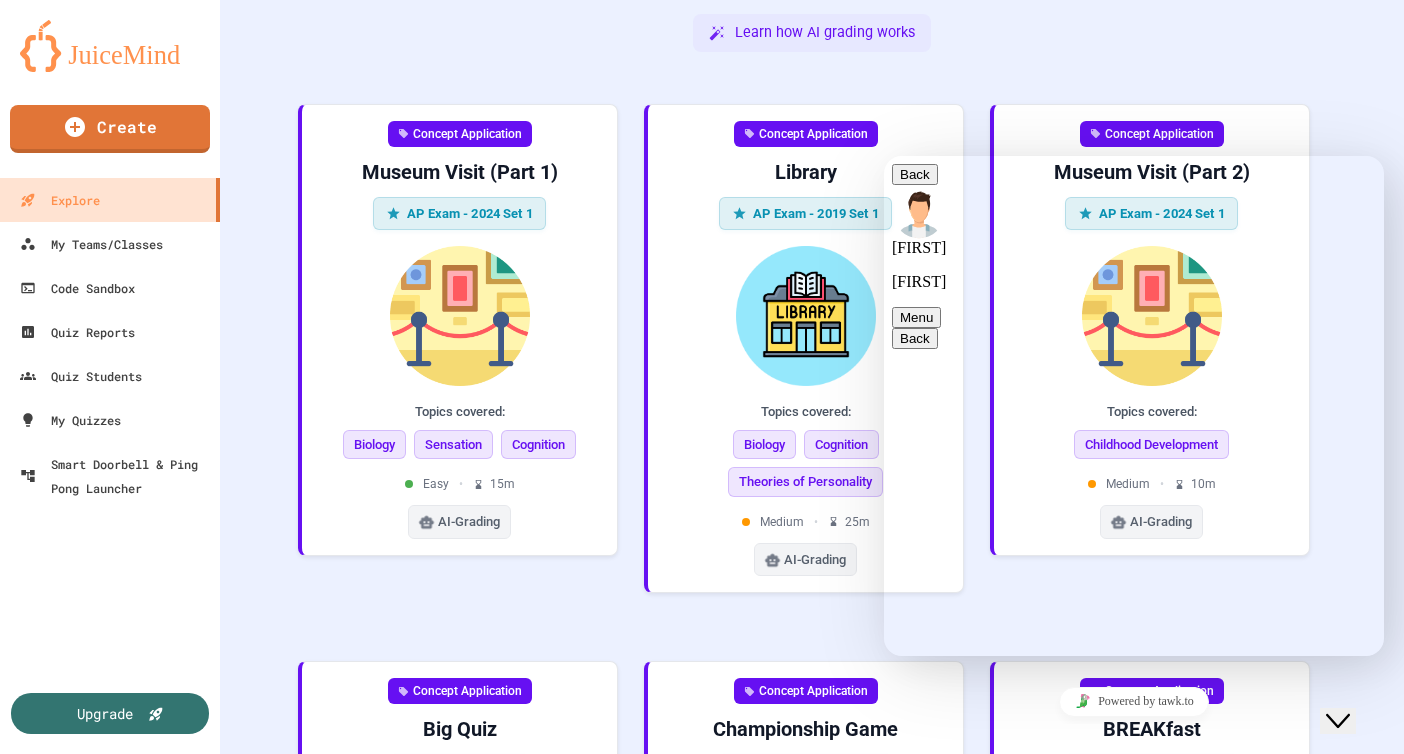 click on "**********" at bounding box center (884, 156) 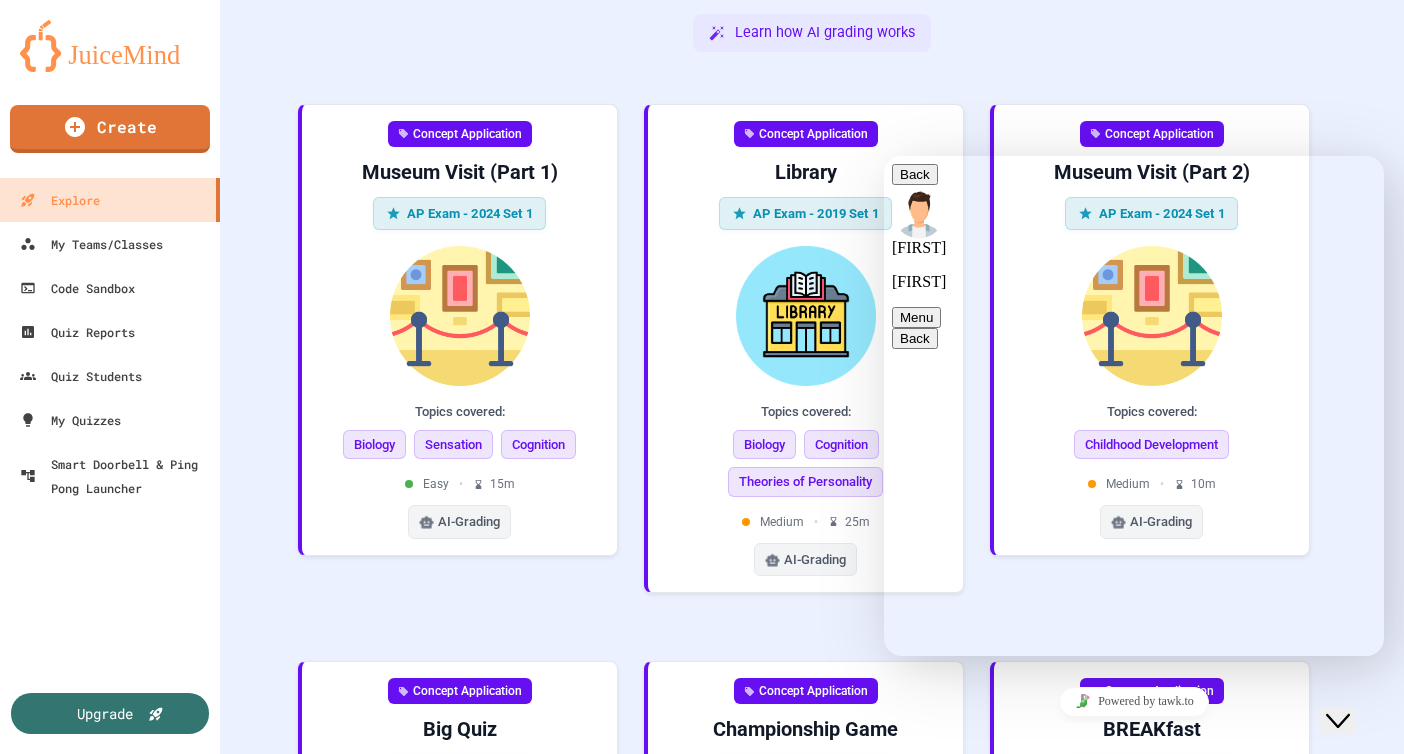 scroll, scrollTop: 0, scrollLeft: 0, axis: both 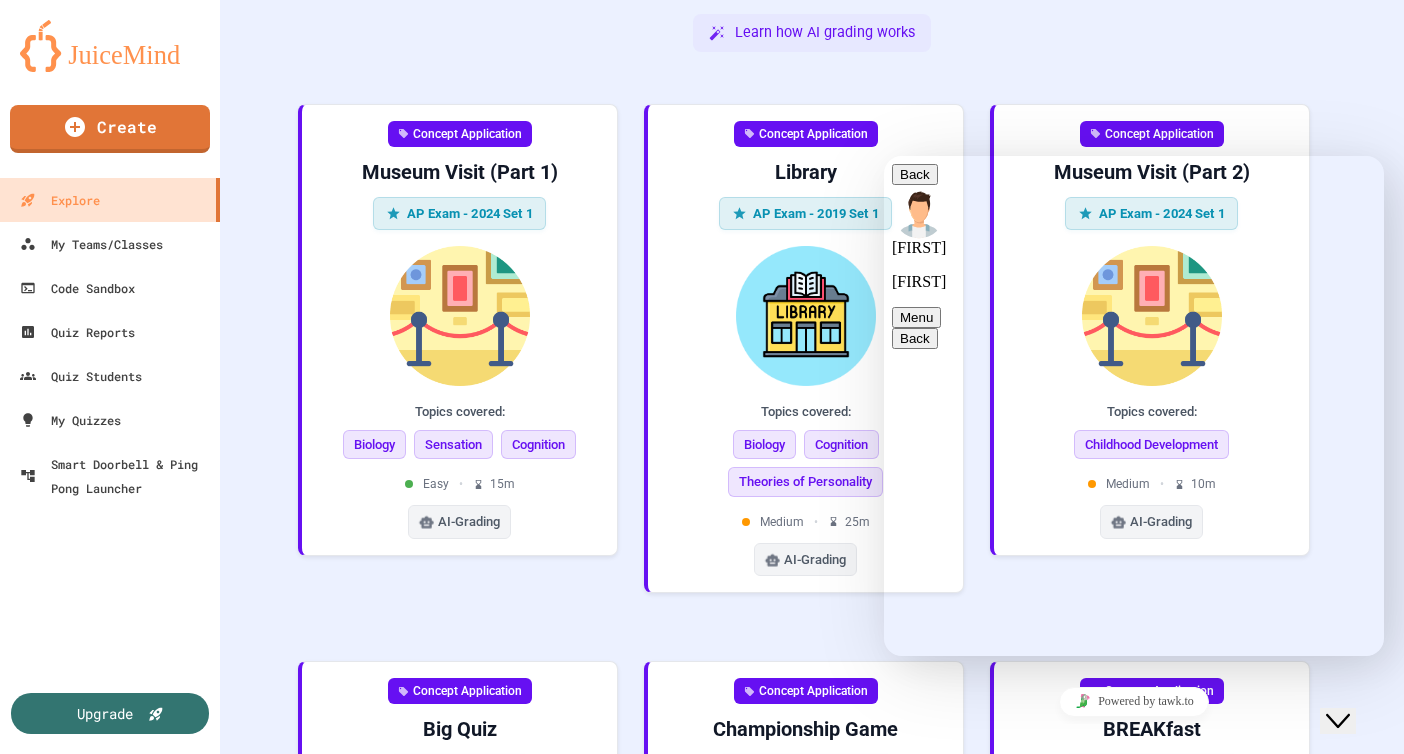 type on "**********" 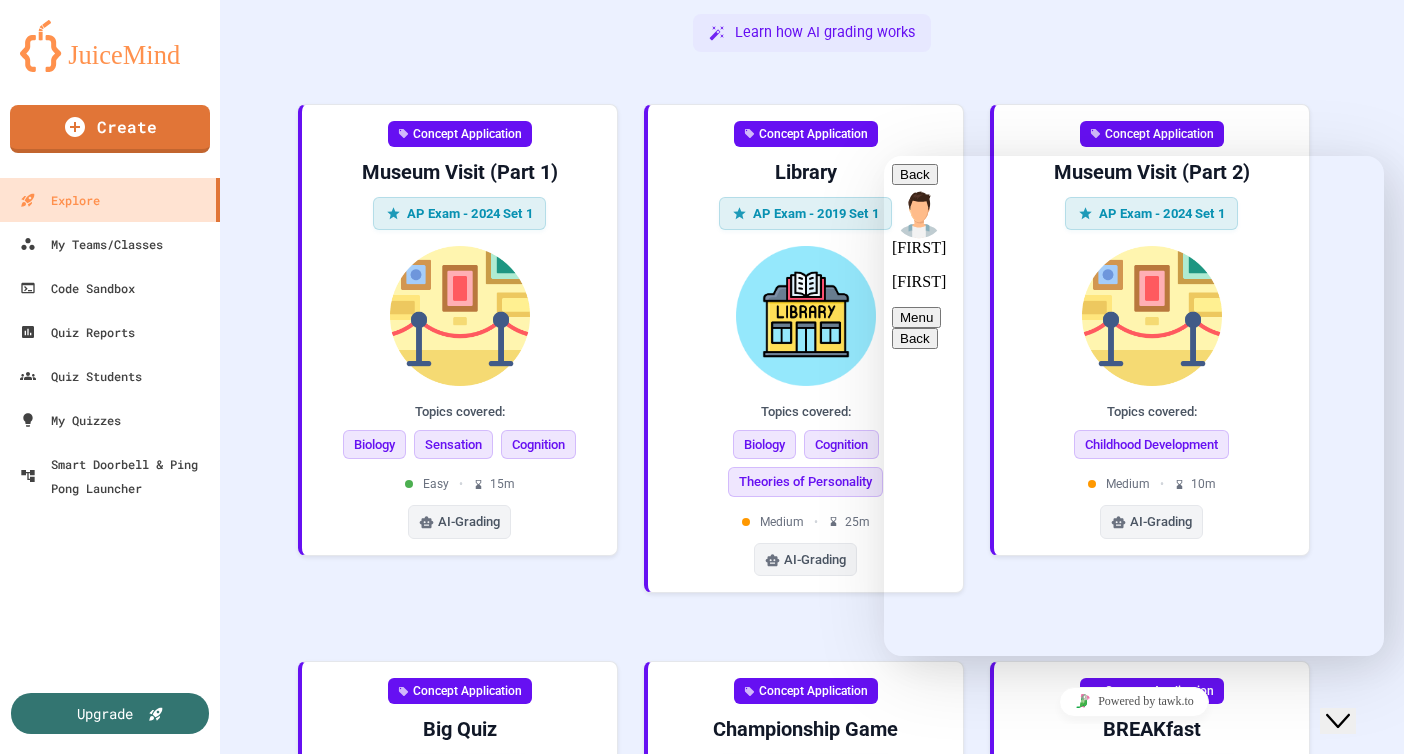 scroll, scrollTop: 104, scrollLeft: 0, axis: vertical 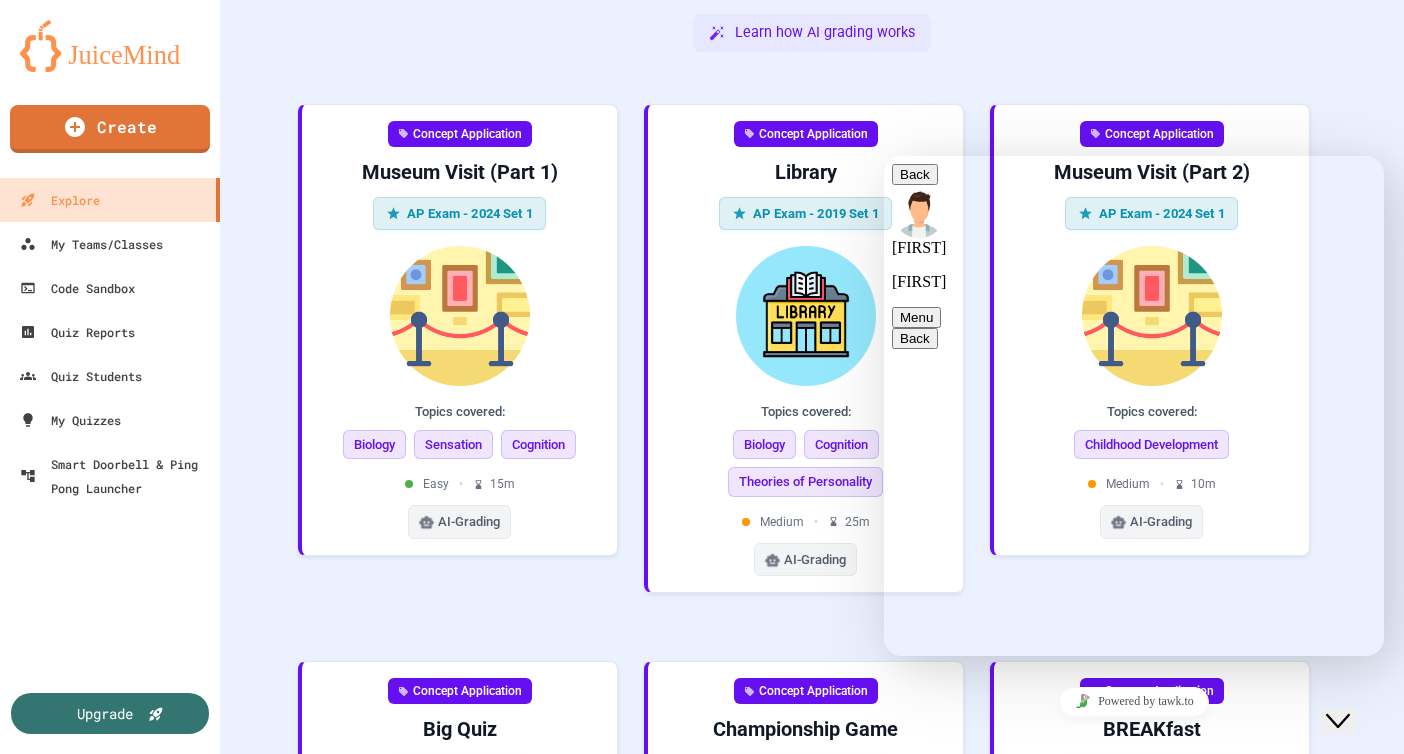 click on "Back" at bounding box center [915, 174] 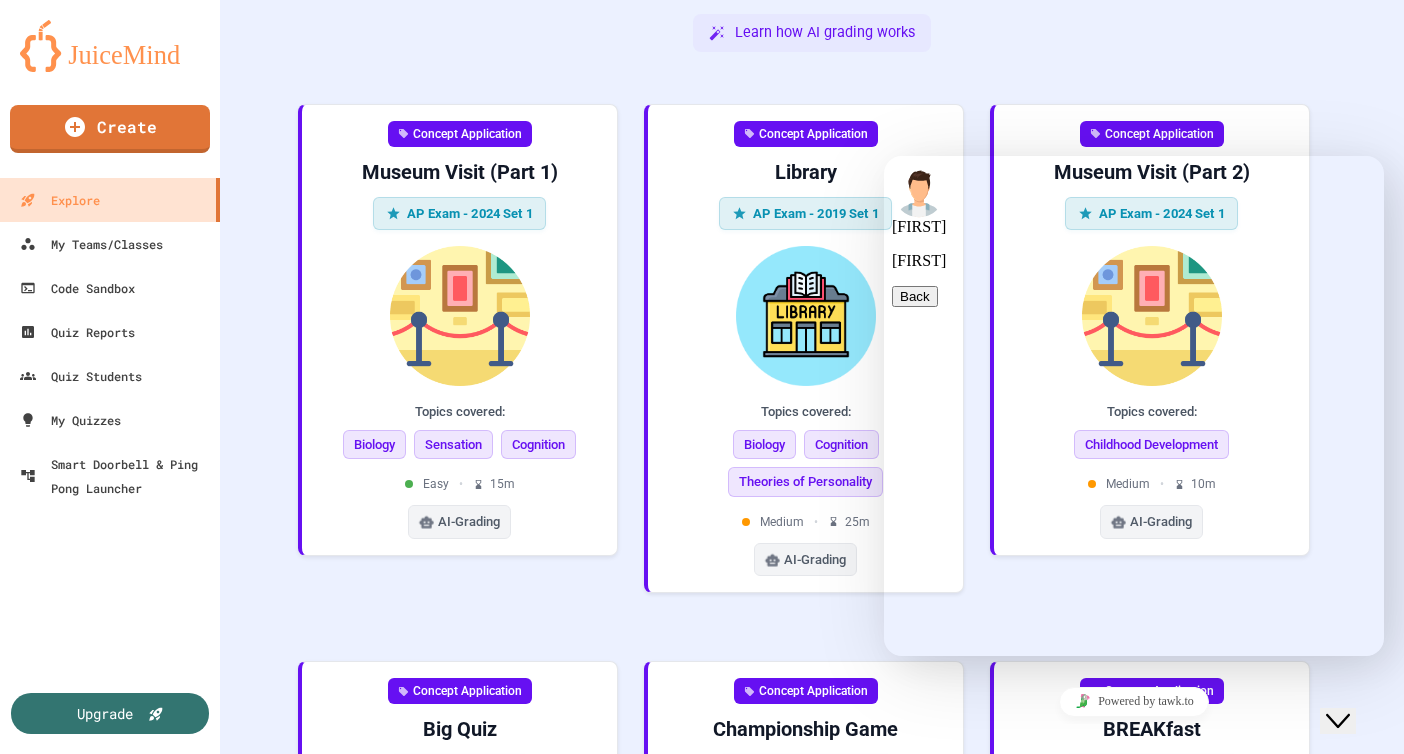scroll, scrollTop: 0, scrollLeft: 0, axis: both 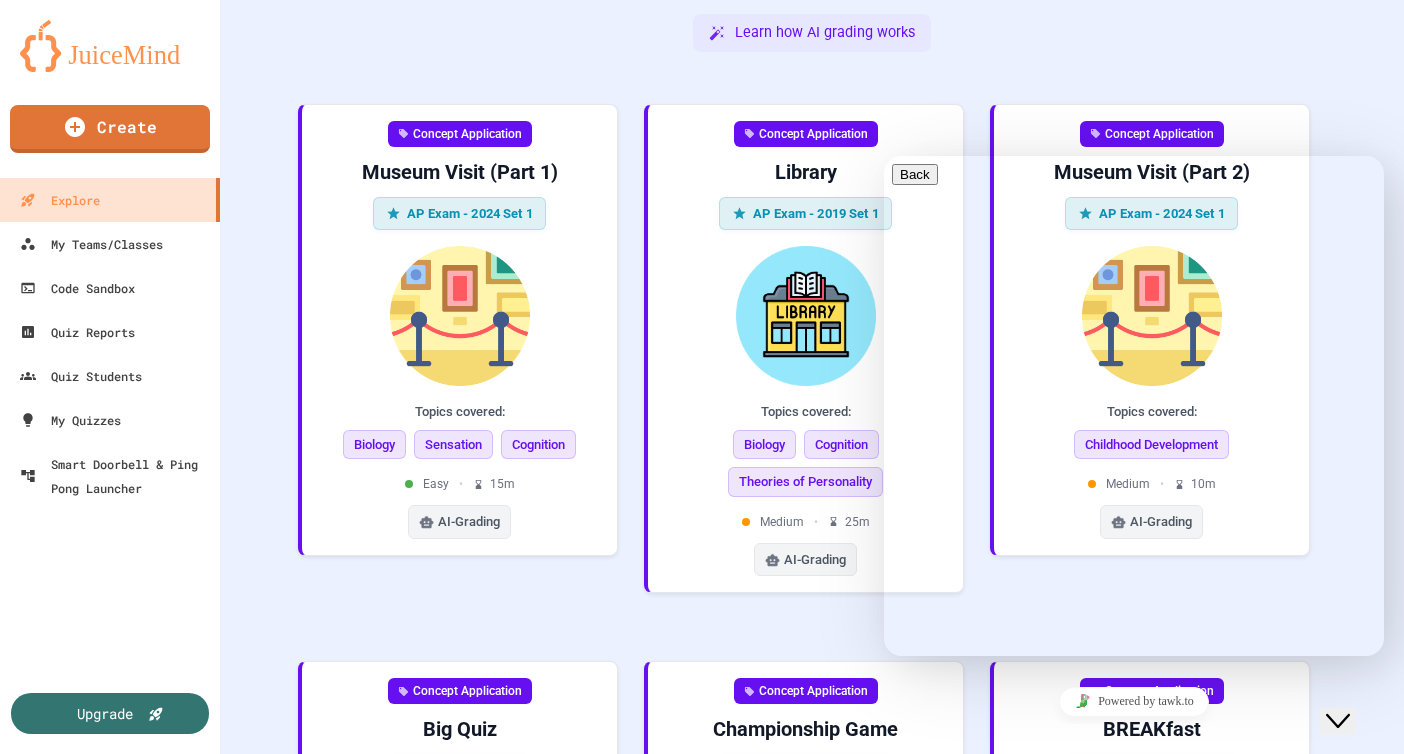 click on "Learn how AI grading works Concept Application Museum Visit (Part 1) AP Exam - 2024 Set 1 Topics covered: Biology Sensation Cognition Easy • 15 m AI-Grading Concept Application Library AP Exam - 2019 Set 1 Topics covered: Biology Cognition Theories of Personality Medium • 25 m AI-Grading Concept Application Museum Visit (Part 2) AP Exam - 2024 Set 1 Topics covered: Childhood Development Medium • 10 m AI-Grading Concept Application Big Quiz AP Exam - 2016 Topics covered: Learning Theories of Personality Easy • 15 m AI-Grading Concept Application Championship Game AP Exam - 2024 Set 2 Topics covered: Biology Sensation Motivation Social Psychology Easy • 15 m AI-Grading Concept Application BREAKfast AP Exam - 2023 Set 1 Topics covered: Biology Sensation Cognition Social Psychology Medium • 15 m AI-Grading Concept Application Research Paper AP Exam - 2021 Set 1 Topics covered: Biology Cognition Motivation Theories of Personality Medium • 15 m AI-Grading Concept Application Presentation Easy • 15 m" at bounding box center (812, 1160) 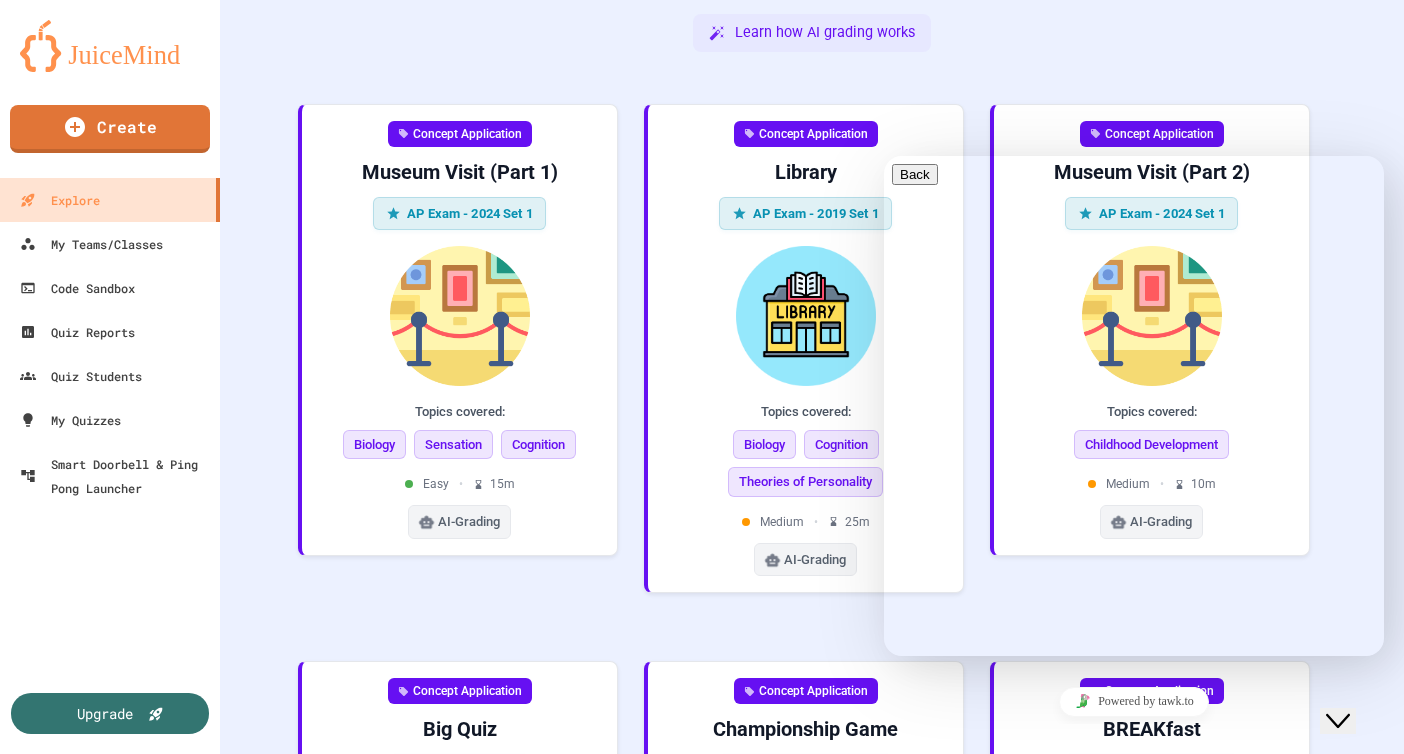 click on "I understand, thanks for the context. And I think you said that you don't currently have a subscription with us and are looking to purchase right?" at bounding box center (1132, 875) 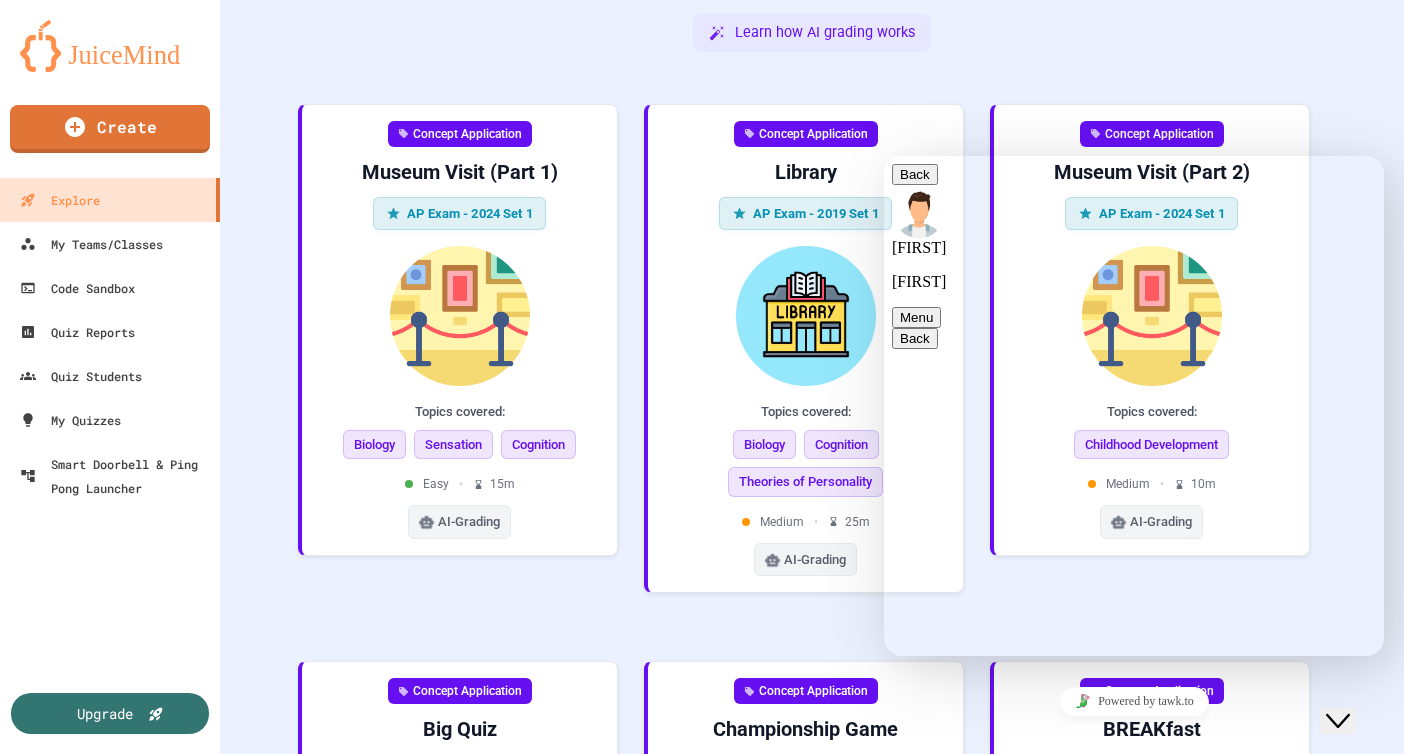 scroll, scrollTop: 0, scrollLeft: 0, axis: both 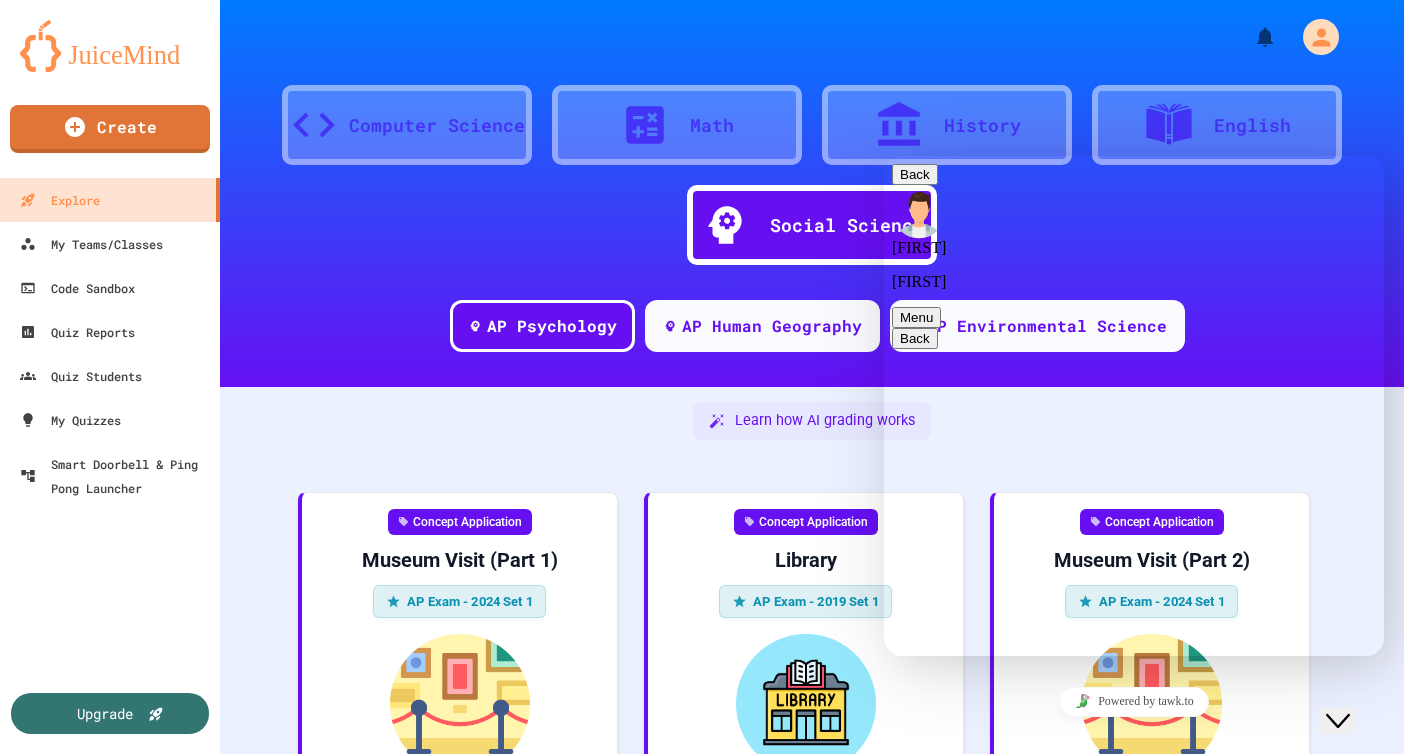 click on "**********" at bounding box center [884, 156] 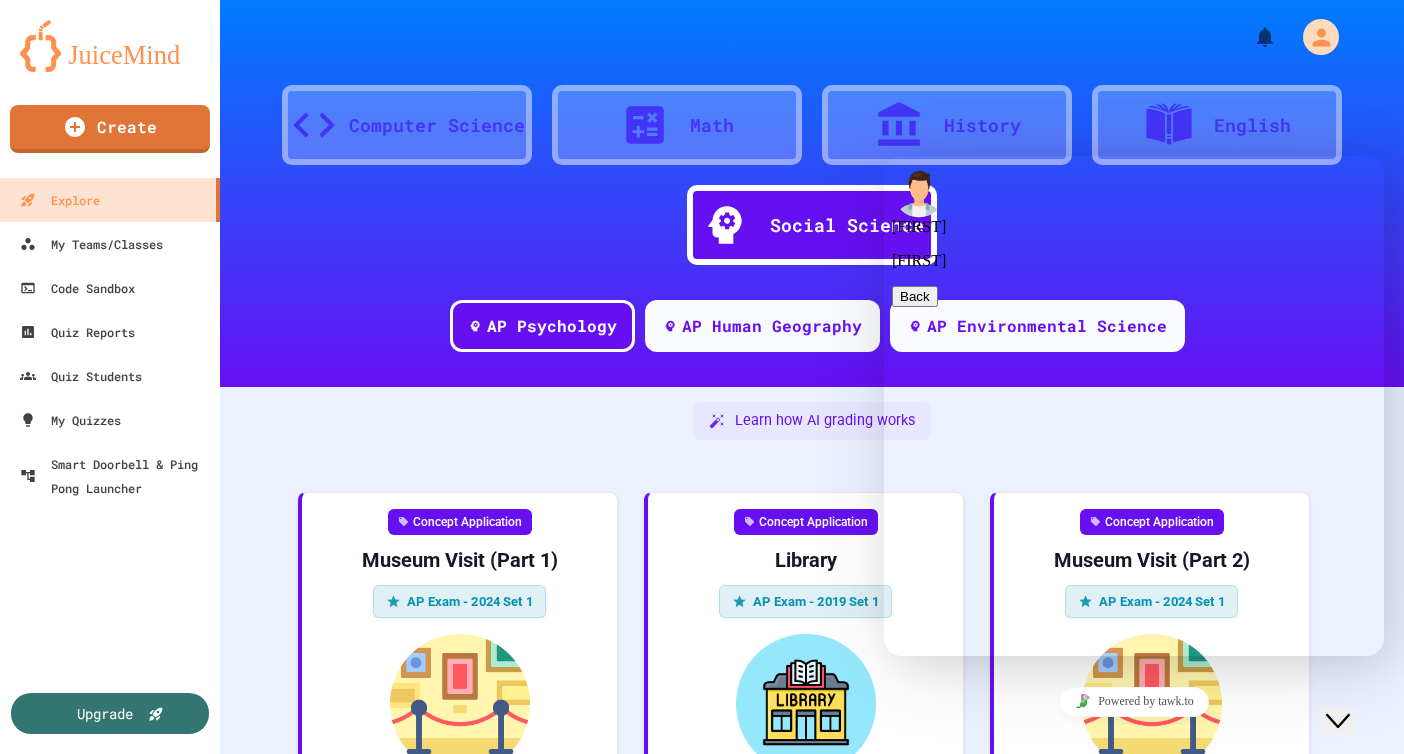 scroll, scrollTop: 0, scrollLeft: 0, axis: both 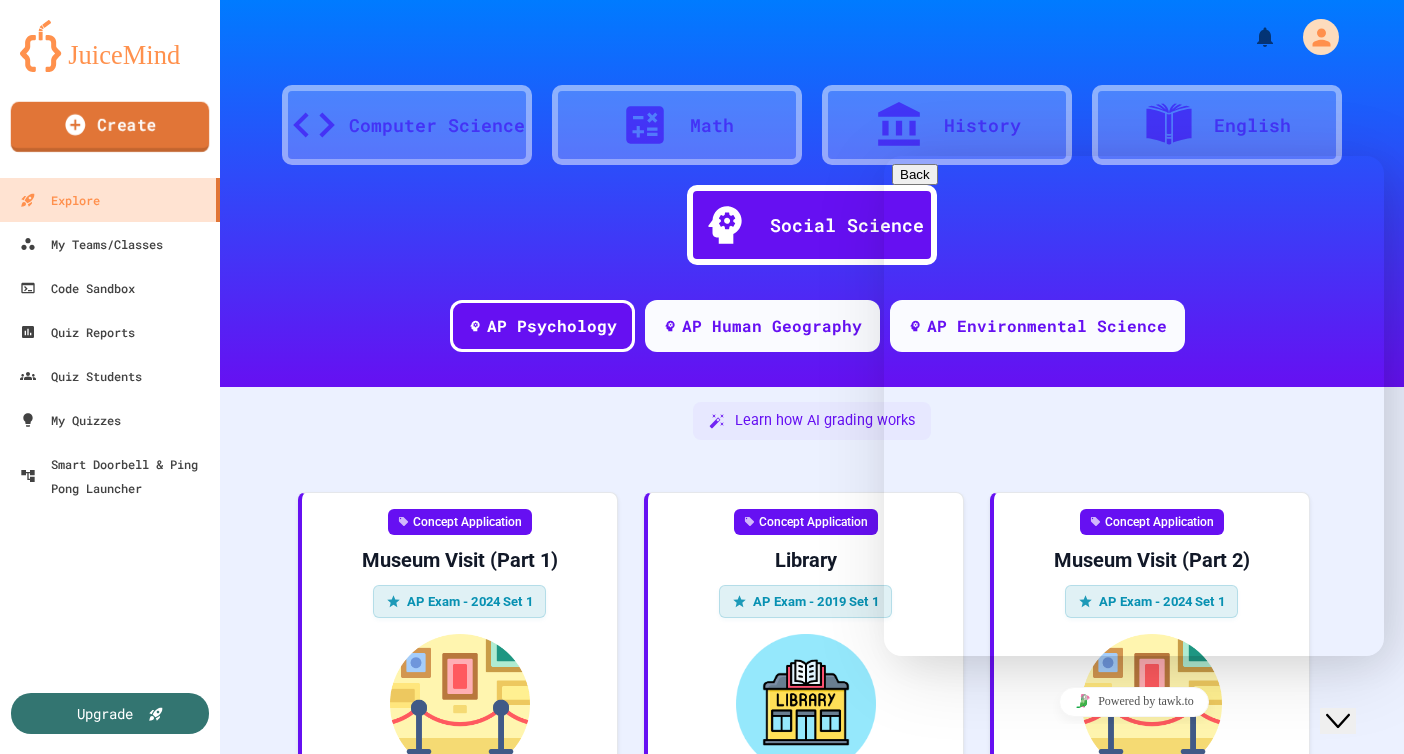 click on "Create" at bounding box center [110, 127] 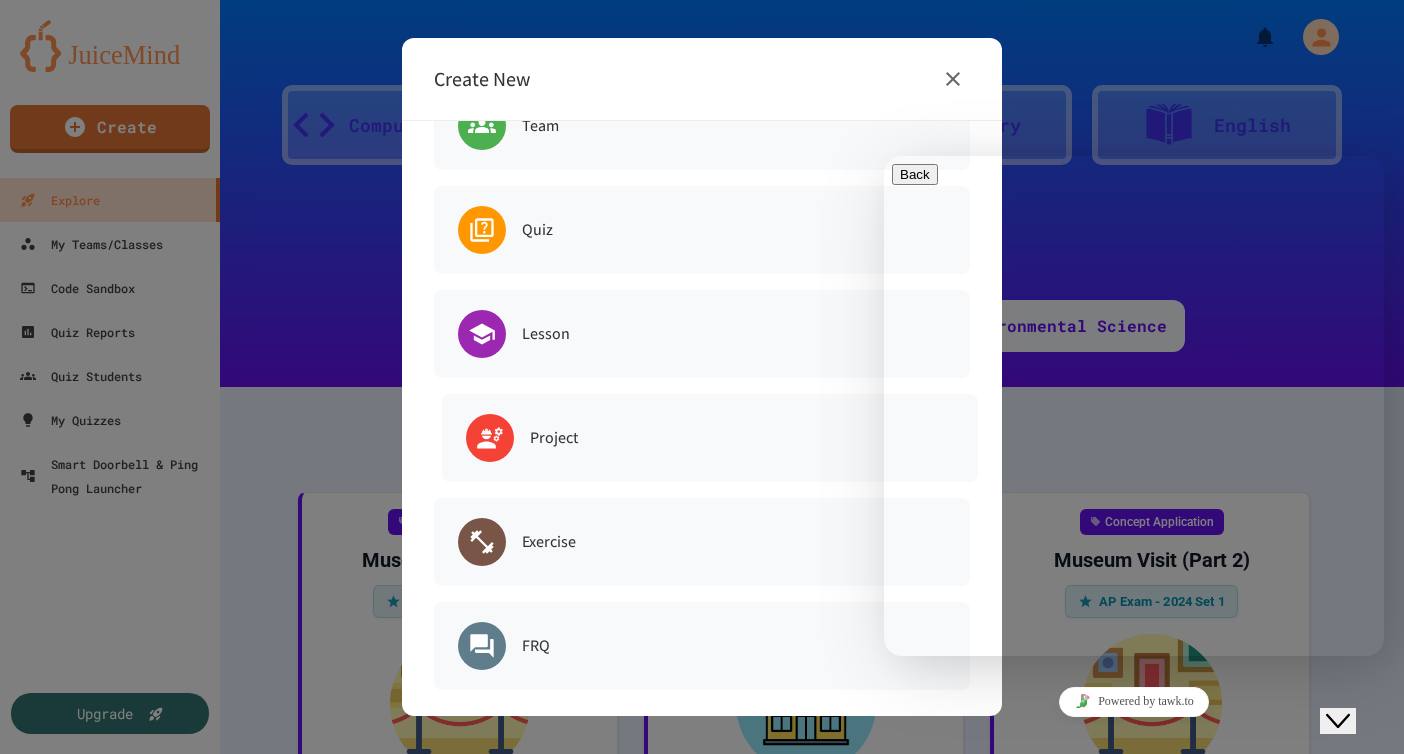 scroll, scrollTop: 180, scrollLeft: 0, axis: vertical 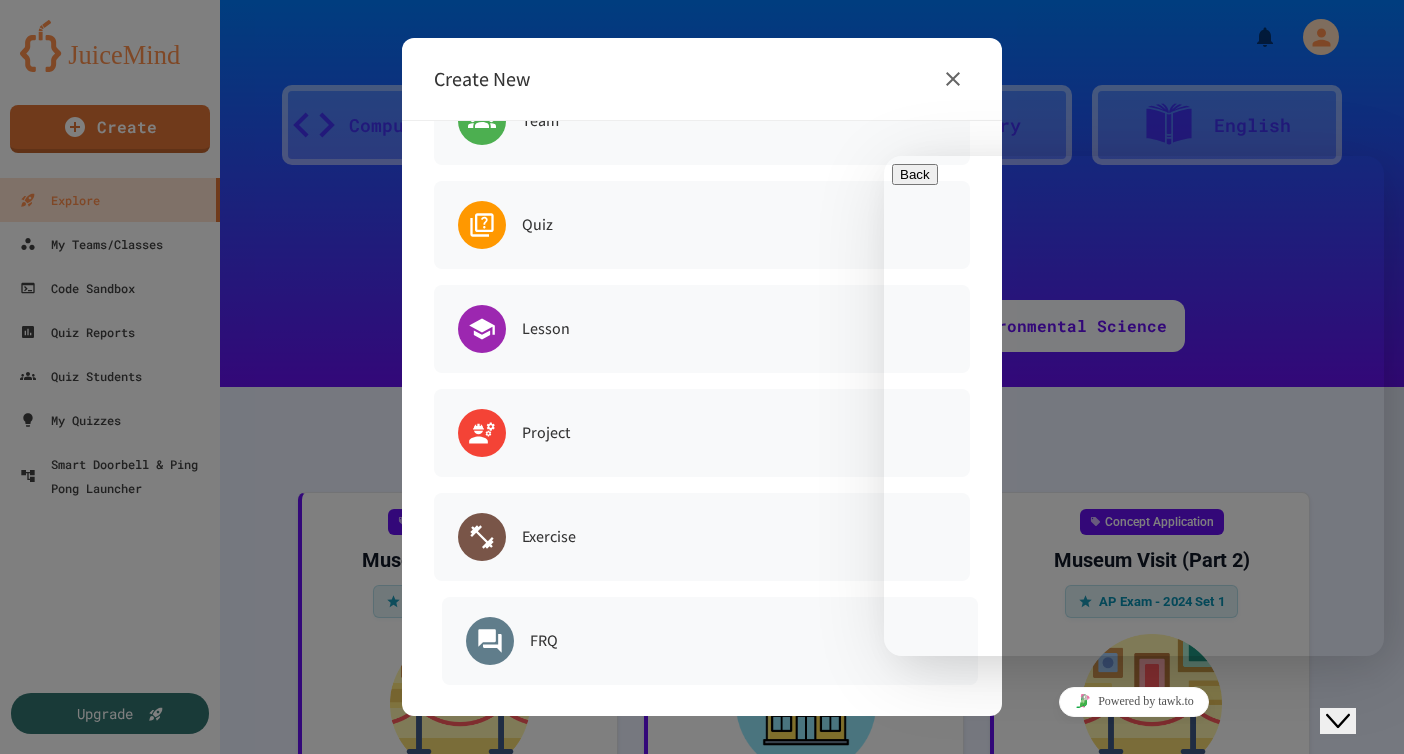 click on "FRQ" at bounding box center [544, 641] 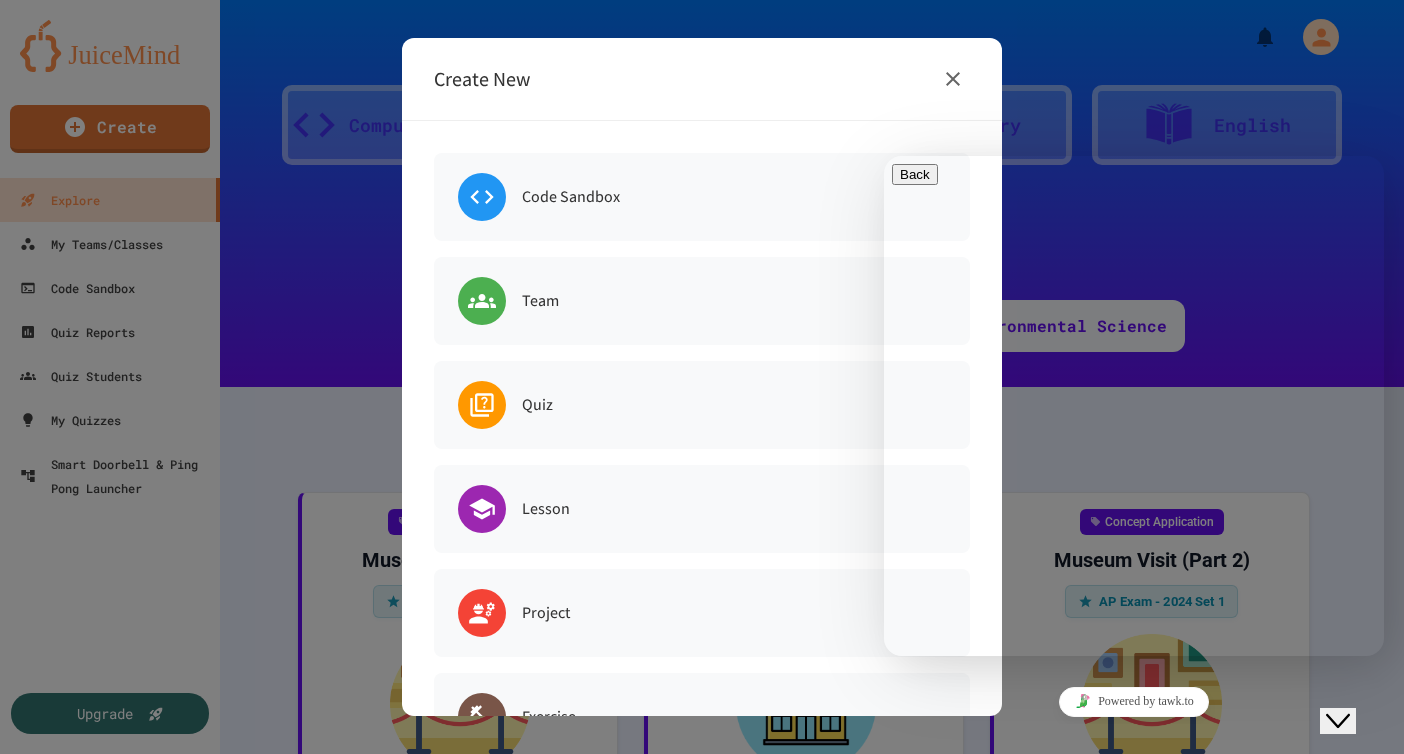 select on "**********" 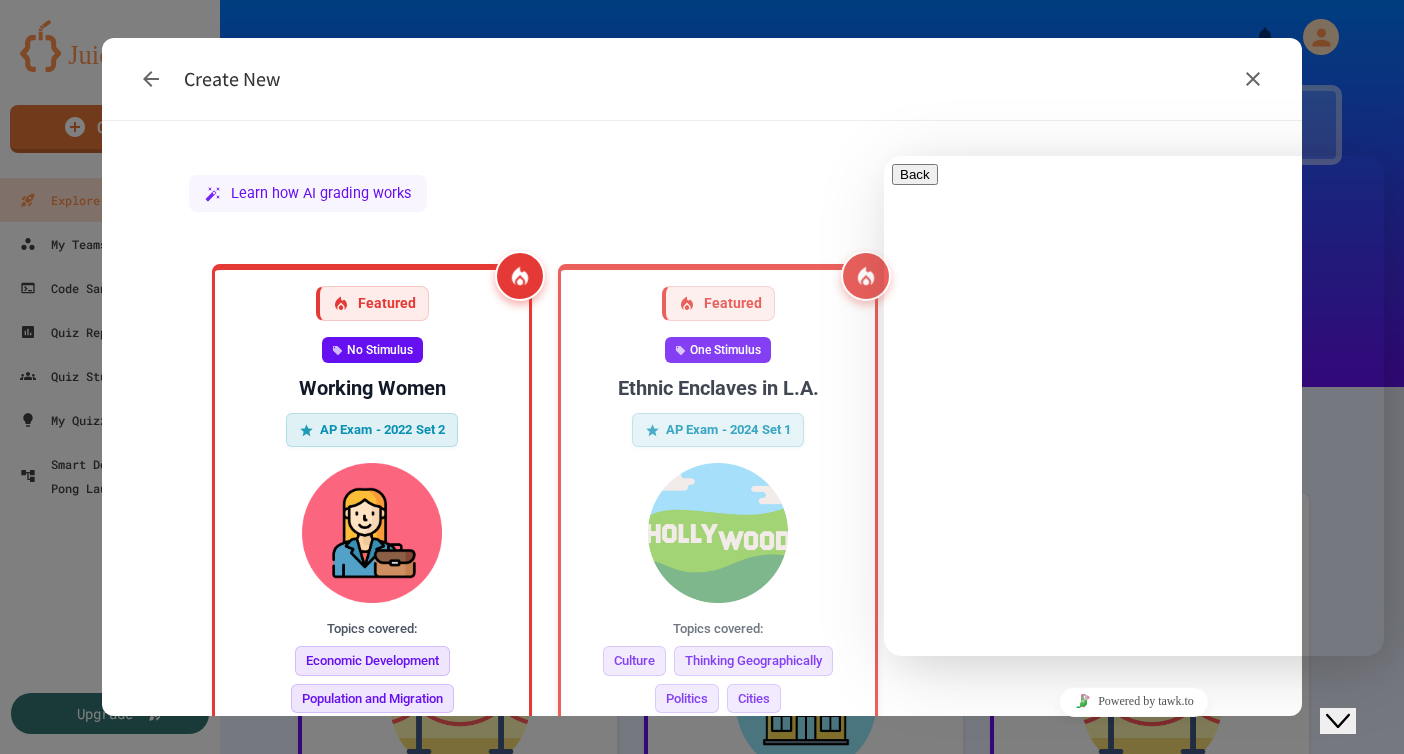 scroll, scrollTop: 0, scrollLeft: 0, axis: both 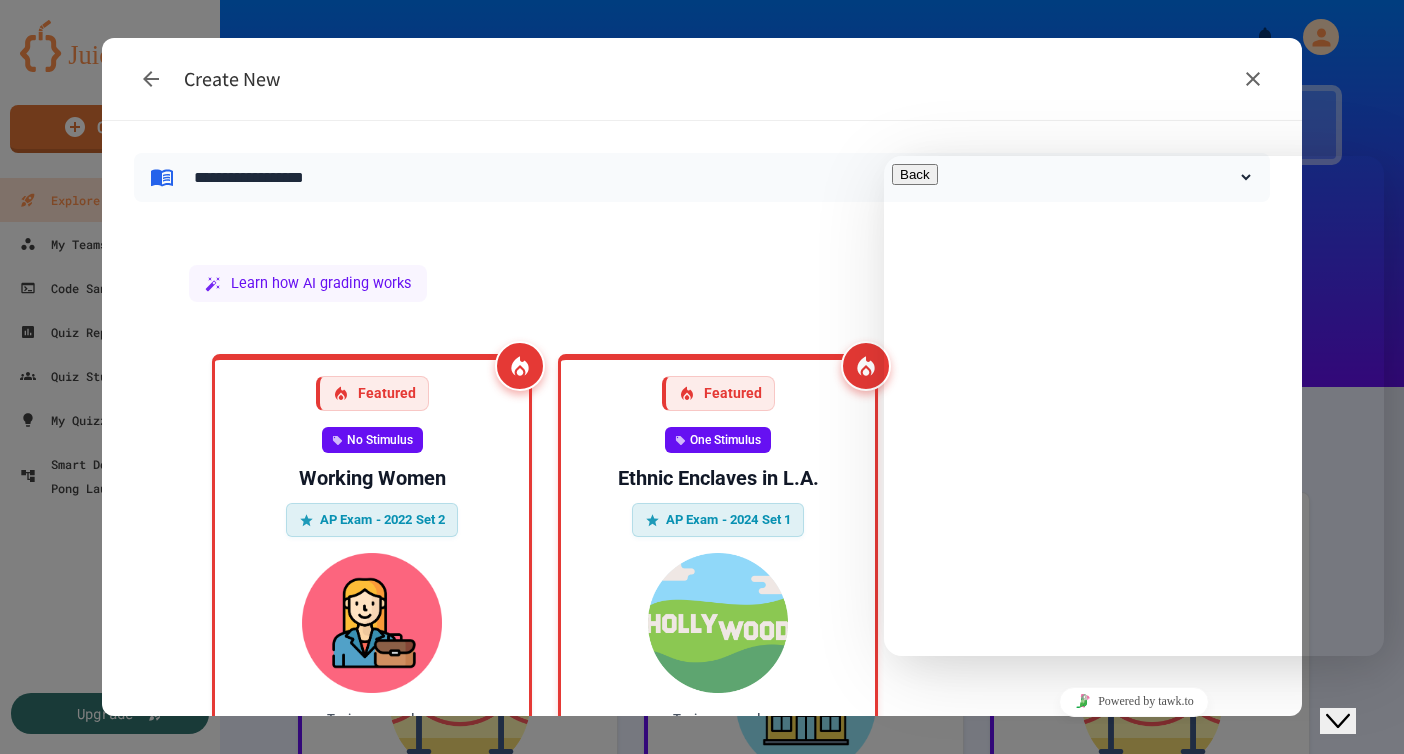 click 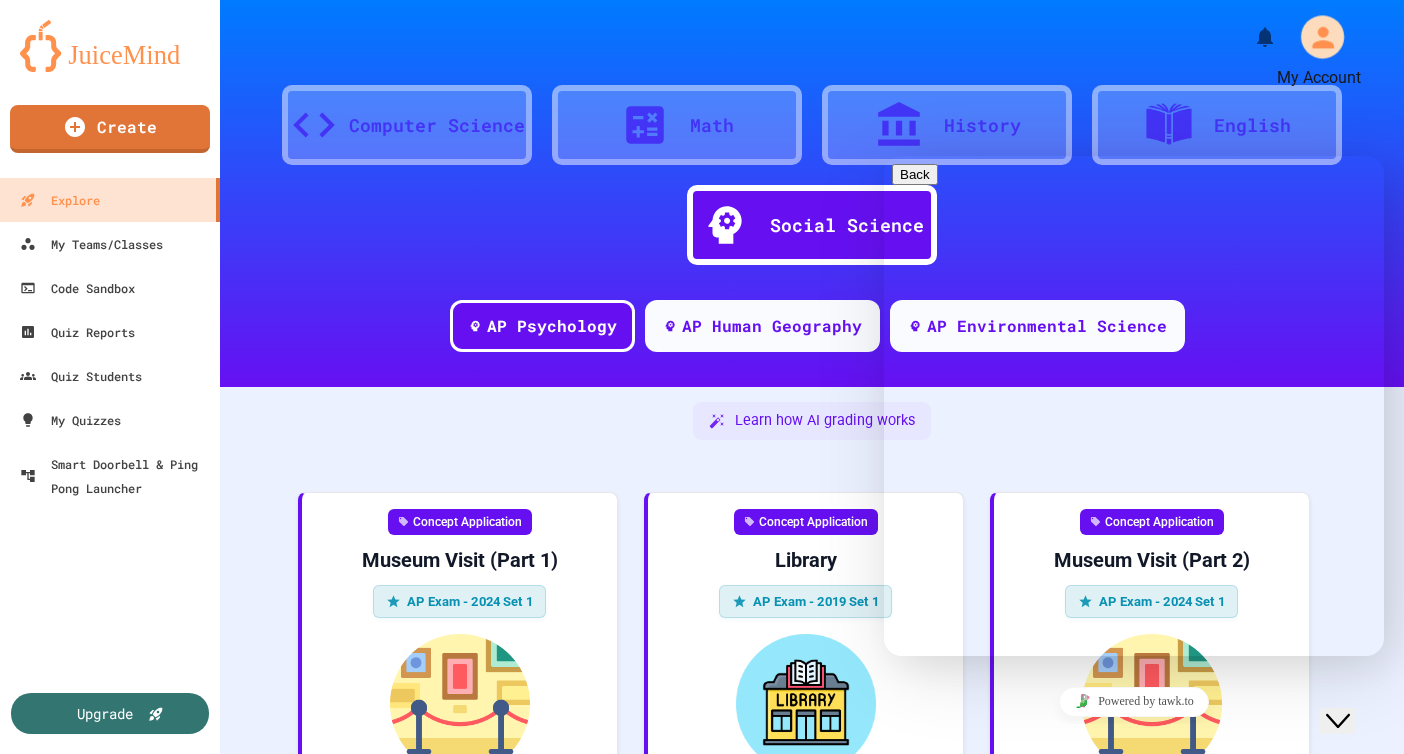 click 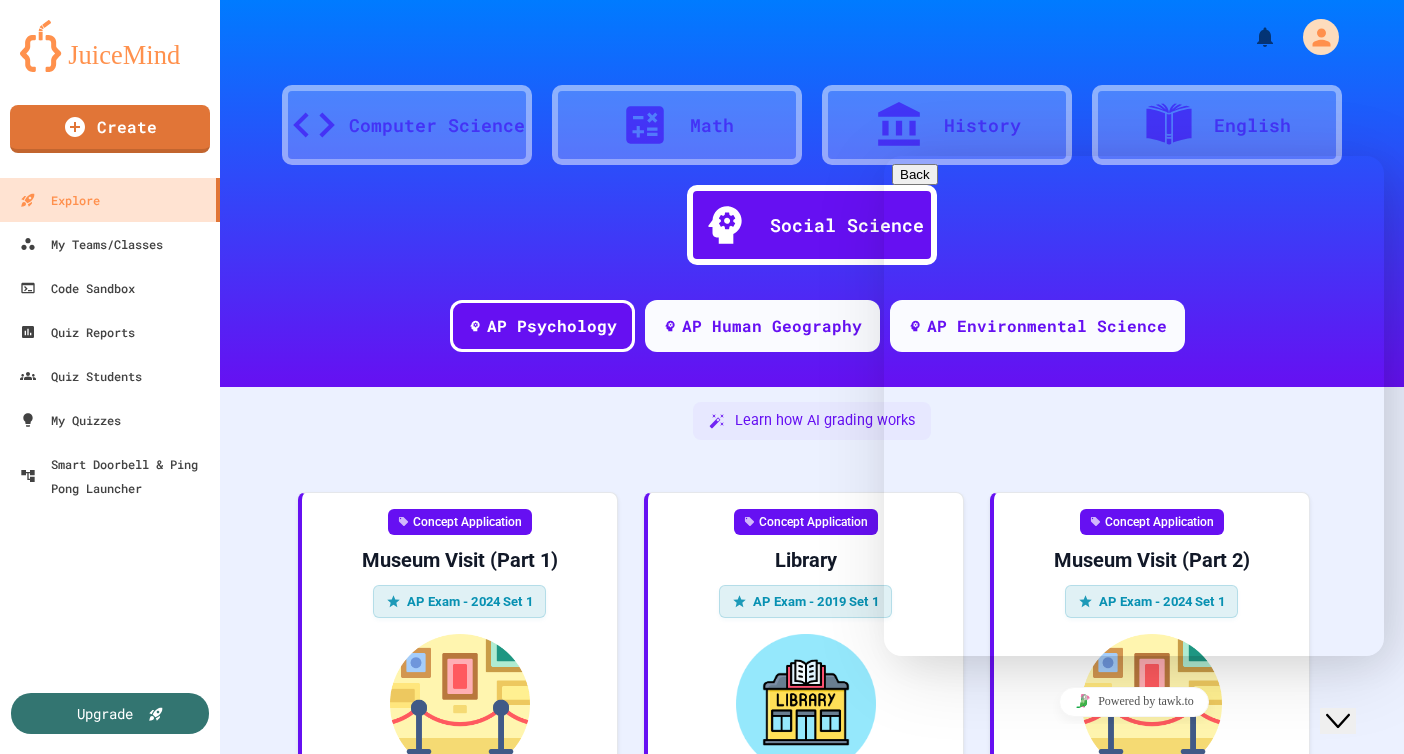 click at bounding box center [900, 947] 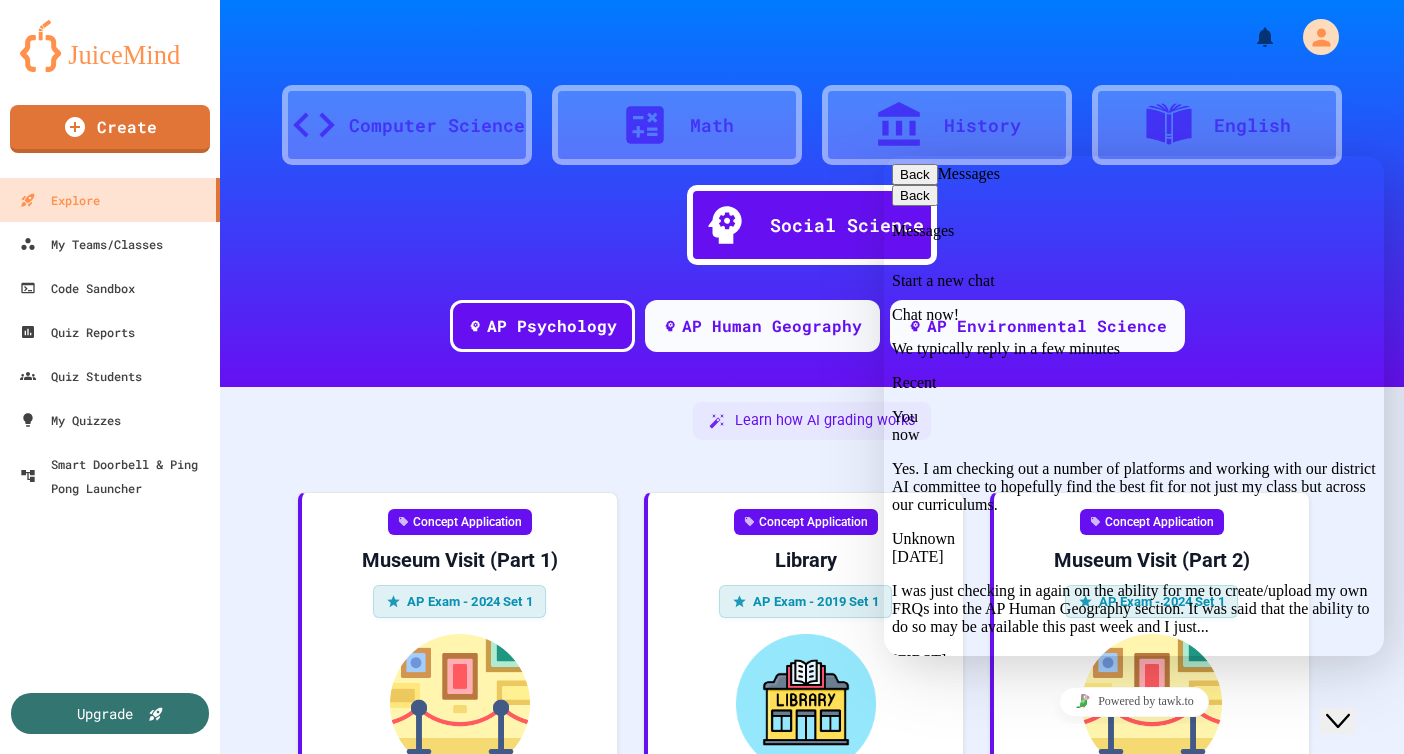 click at bounding box center (900, 1225) 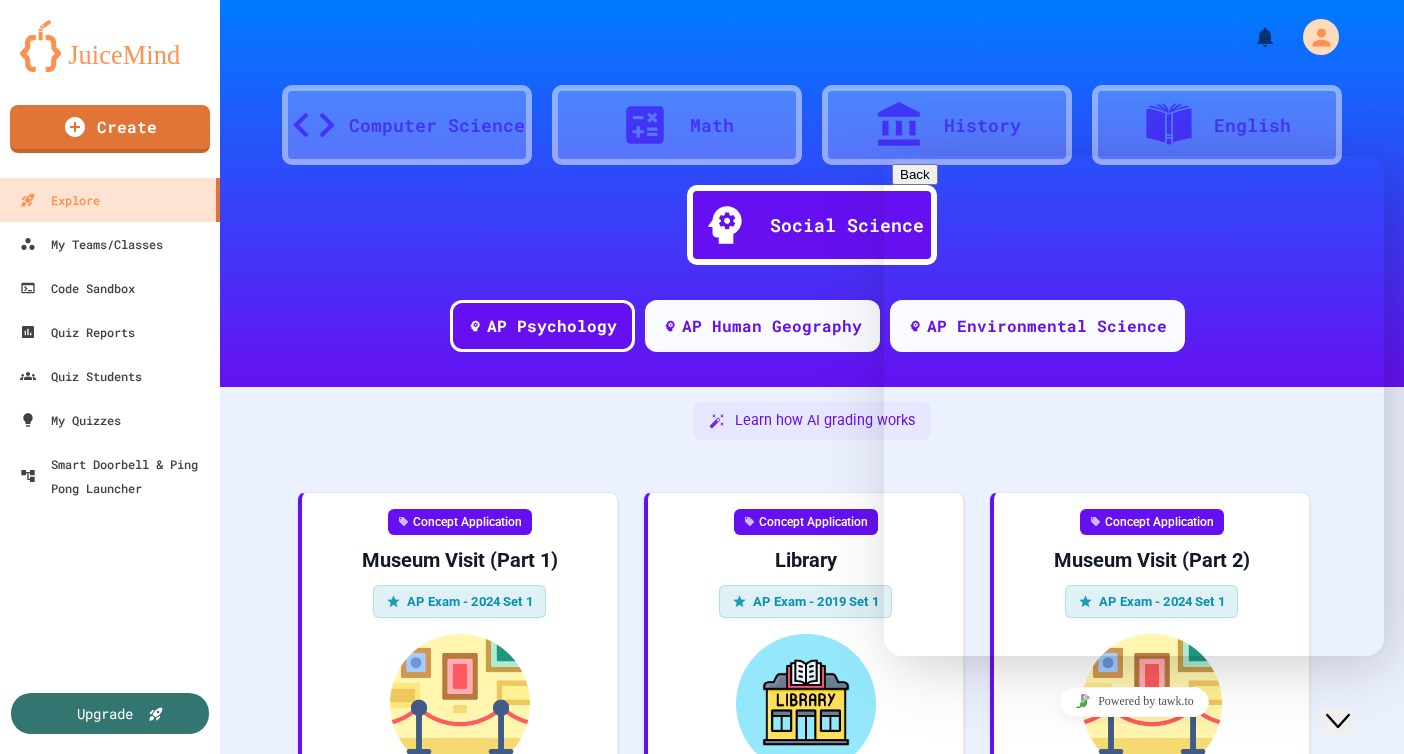 click on "Hi there   Recent Conversations   You ( Just Now )  Yes. I am checking out a number of platforms and working with our district AI committee to hopefully find the best fit for not just my class but across our curriculums." at bounding box center (1134, 811) 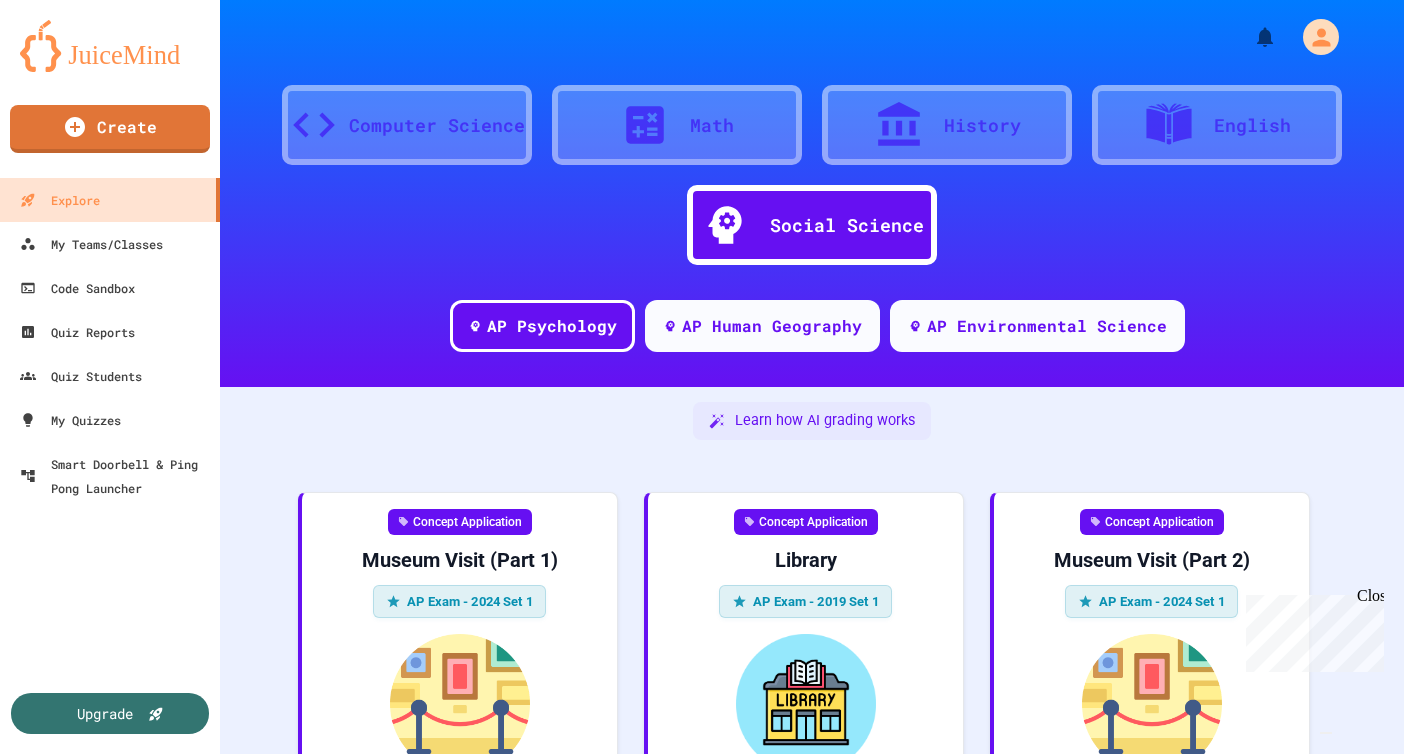click at bounding box center (702, 754) 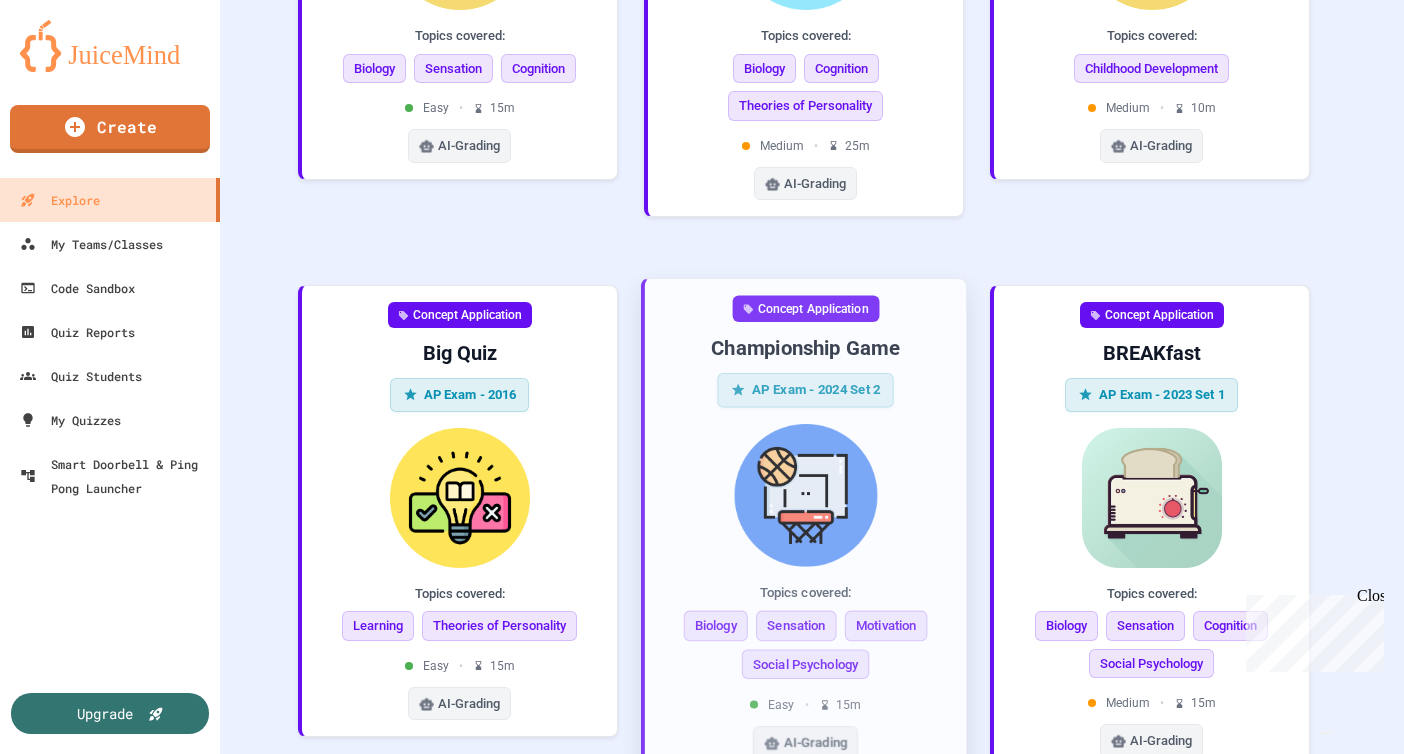 scroll, scrollTop: 769, scrollLeft: 0, axis: vertical 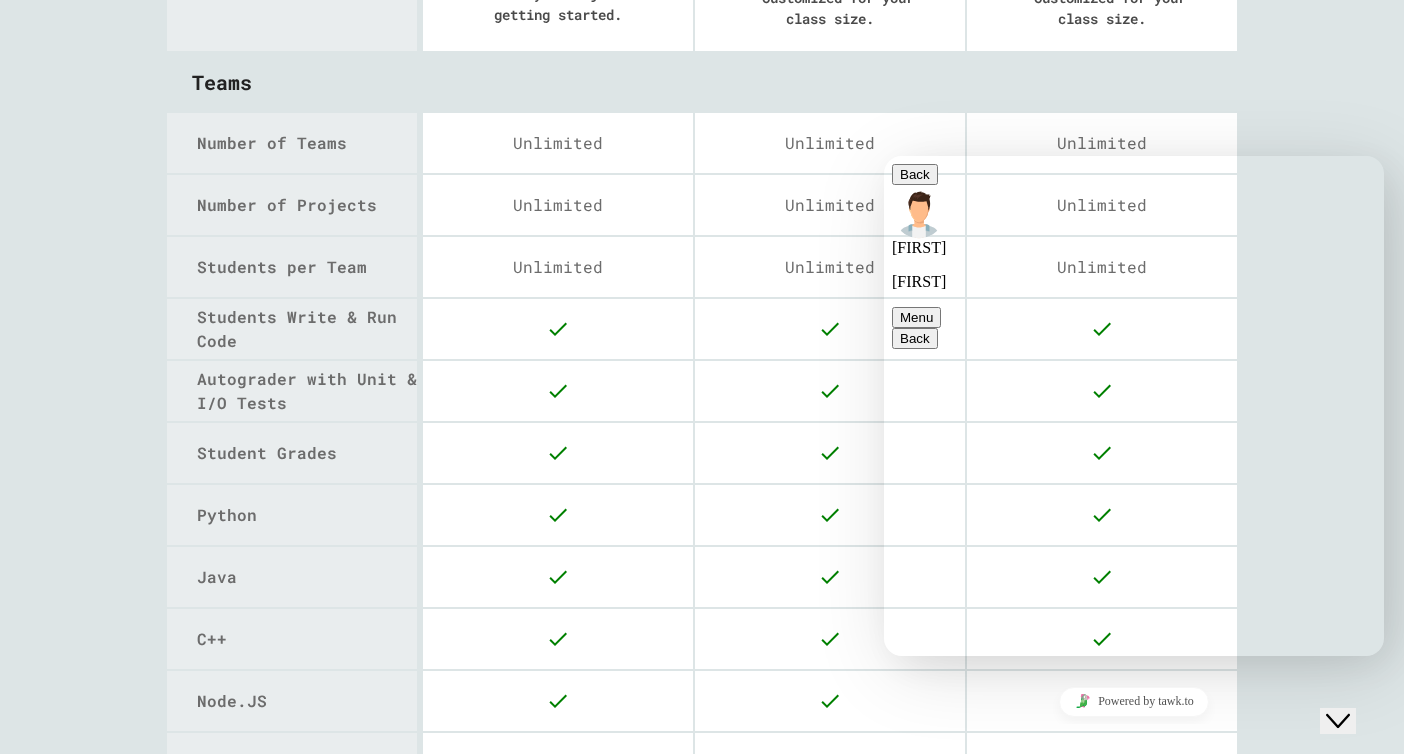 click on "Rate this chat Upload File Insert emoji" at bounding box center (884, 156) 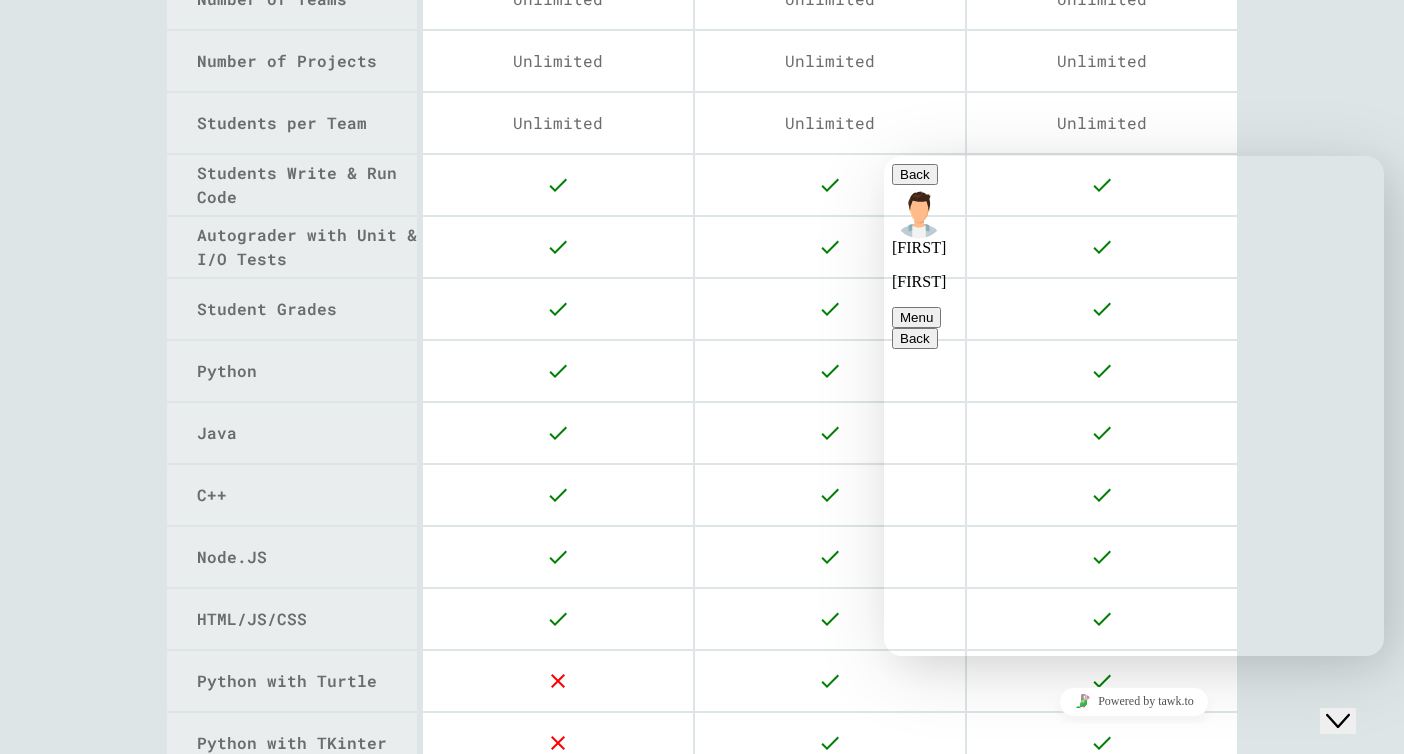 scroll, scrollTop: 602, scrollLeft: 0, axis: vertical 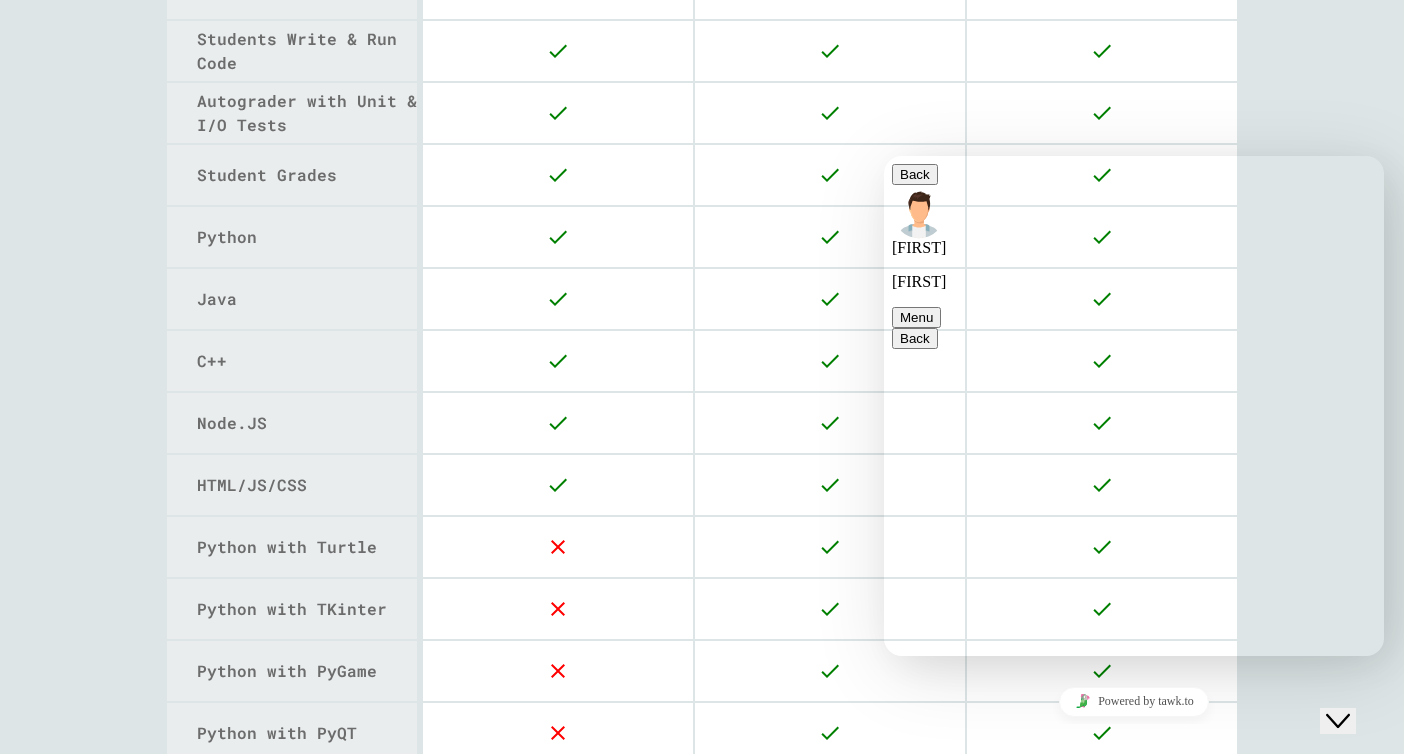 click on "Menu" at bounding box center [916, 317] 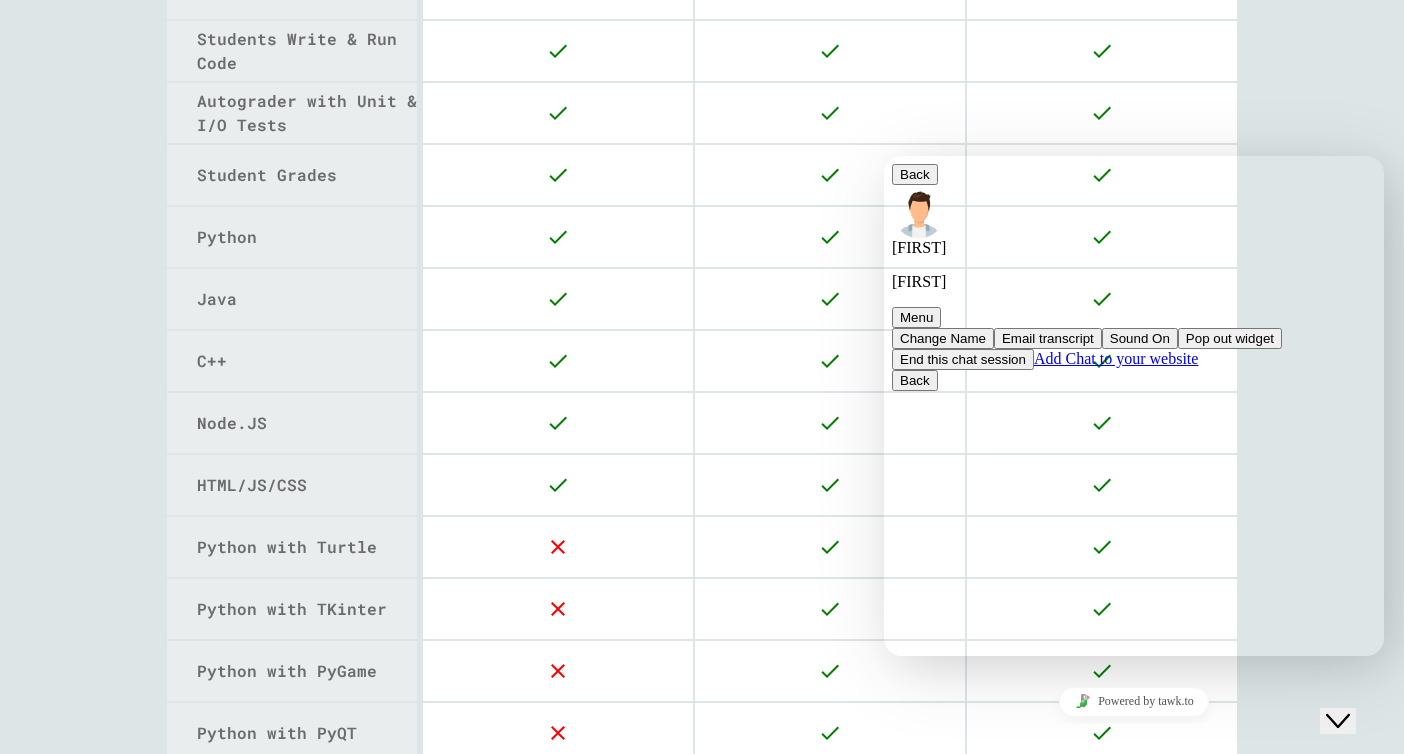 click on "Back" at bounding box center [915, 174] 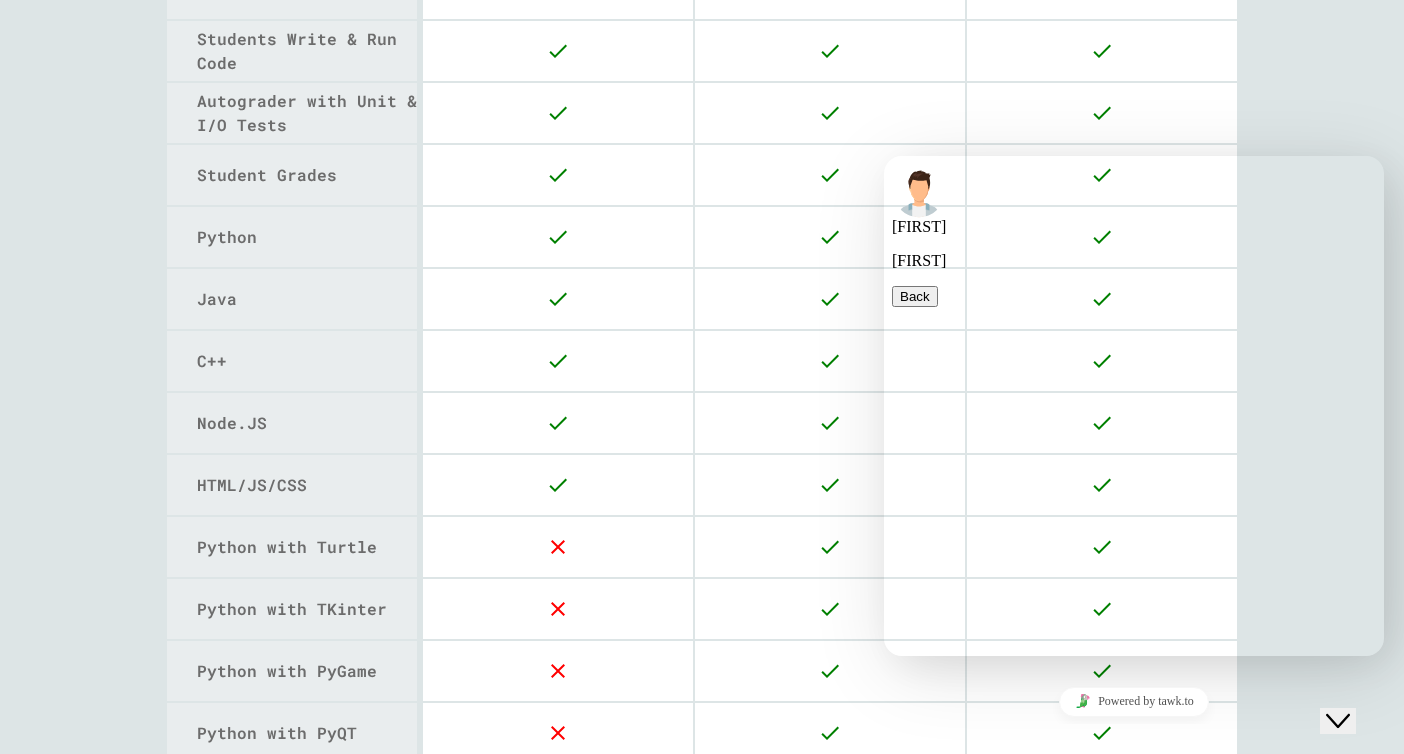 scroll, scrollTop: 0, scrollLeft: 0, axis: both 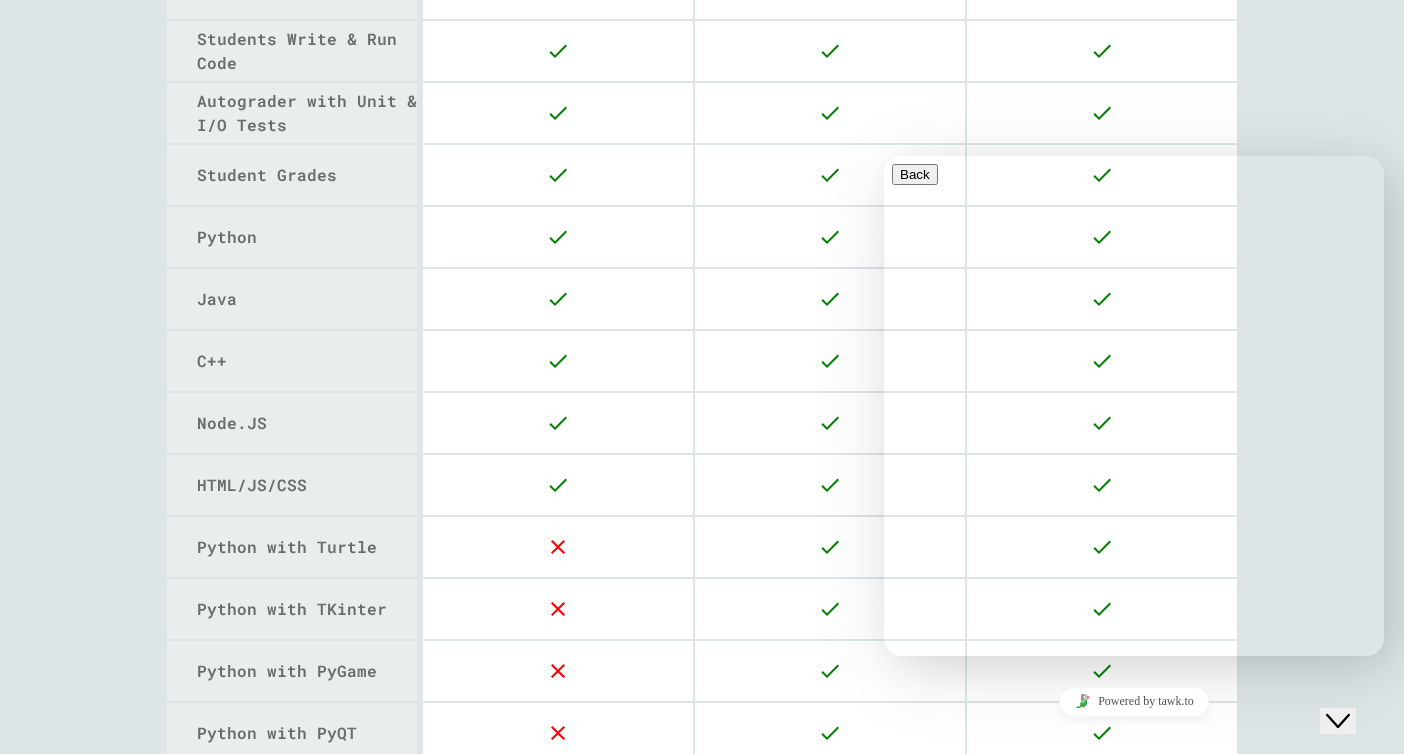 click on "Hi there   Recent Conversations   Karl ( Just Now )  Have a nice day" at bounding box center [1134, 795] 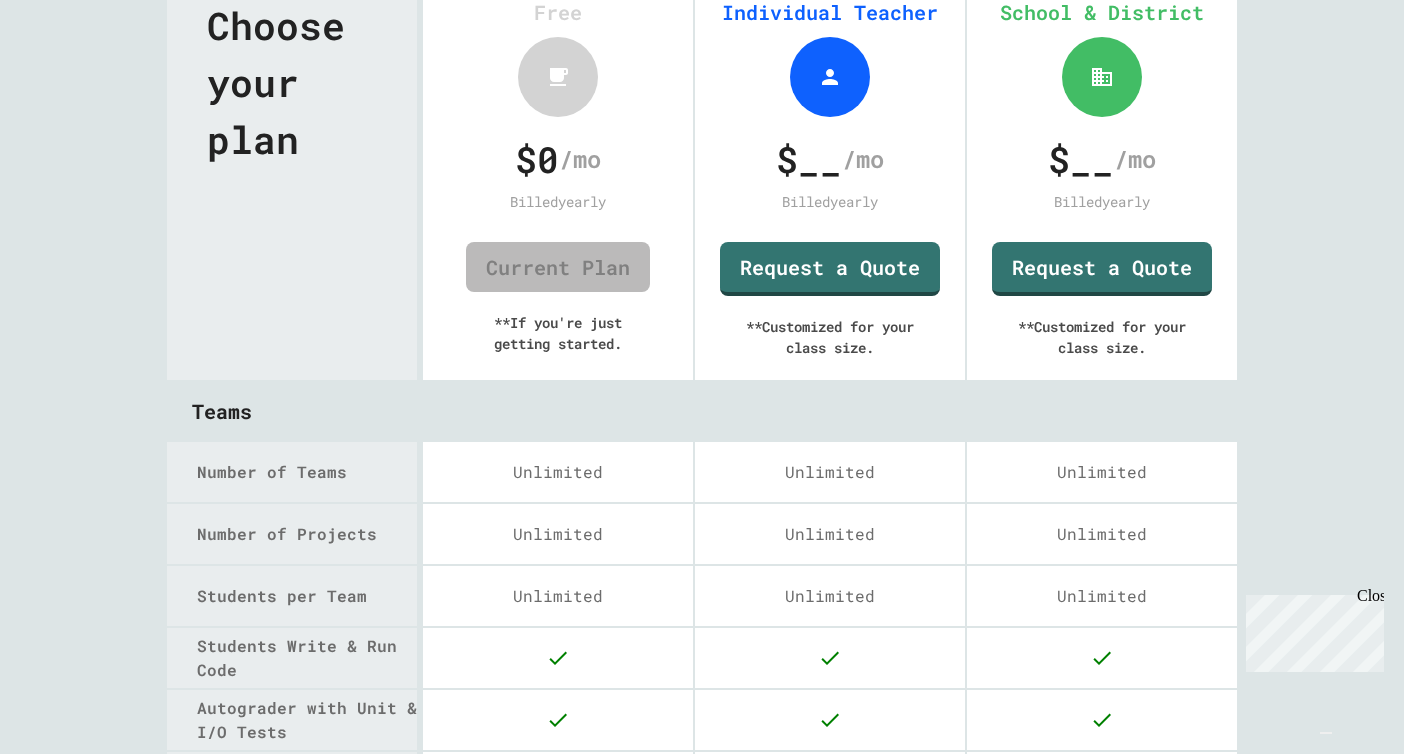 scroll, scrollTop: 0, scrollLeft: 0, axis: both 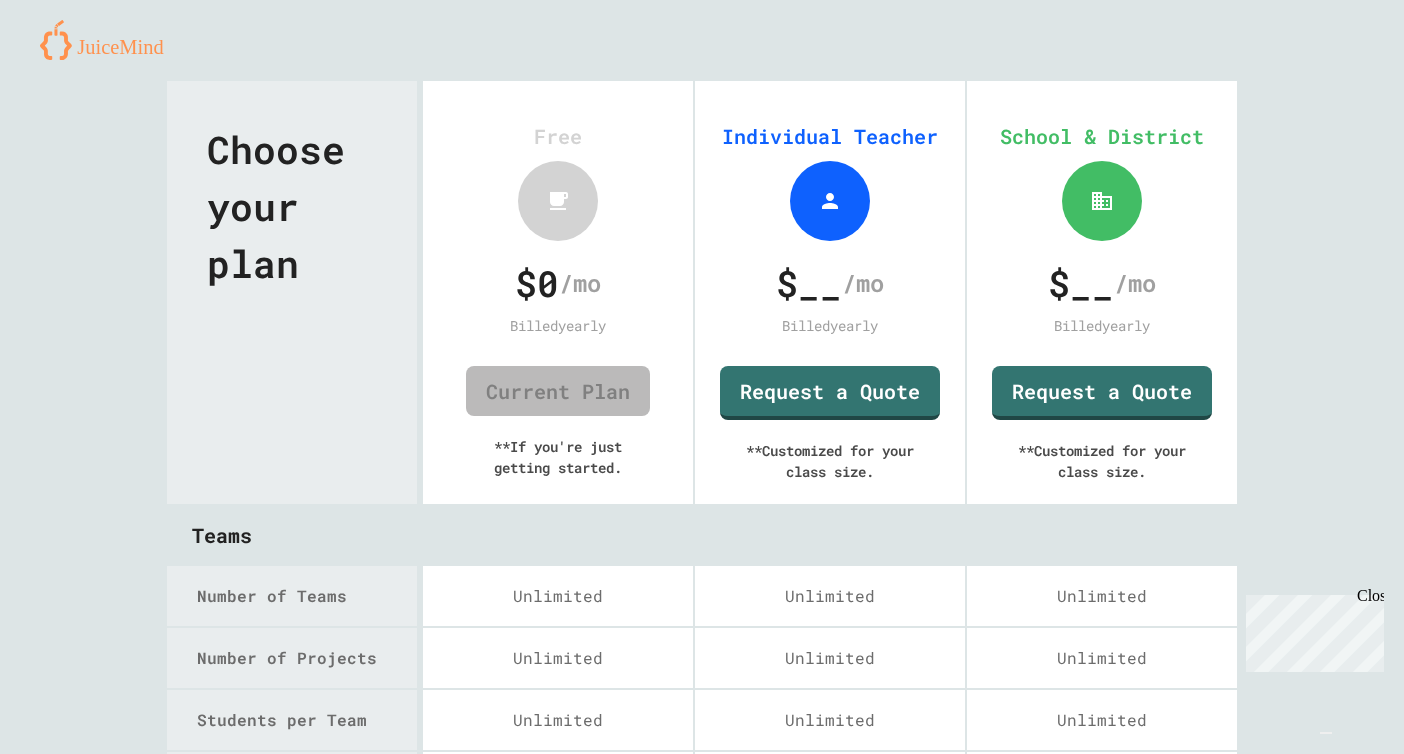 click on "Teams" at bounding box center (702, 535) 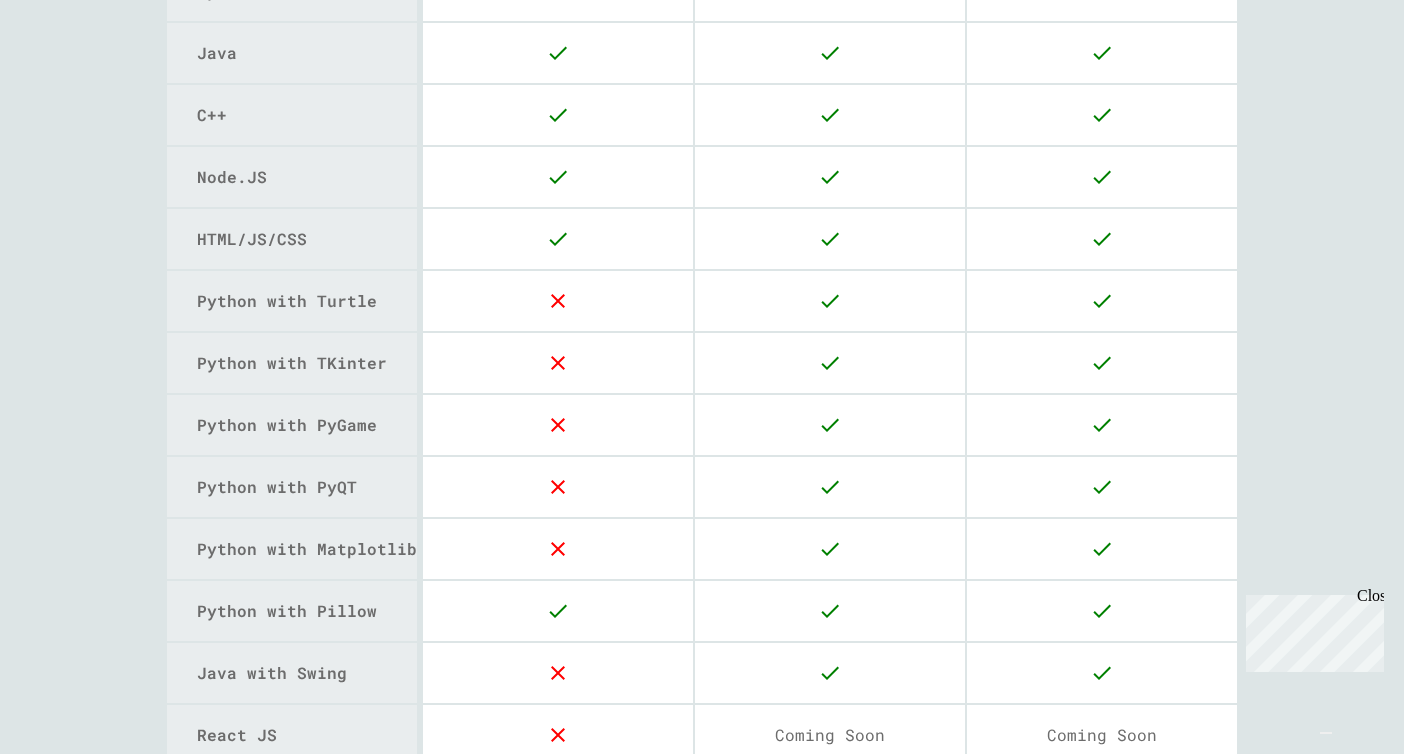 scroll, scrollTop: 0, scrollLeft: 0, axis: both 